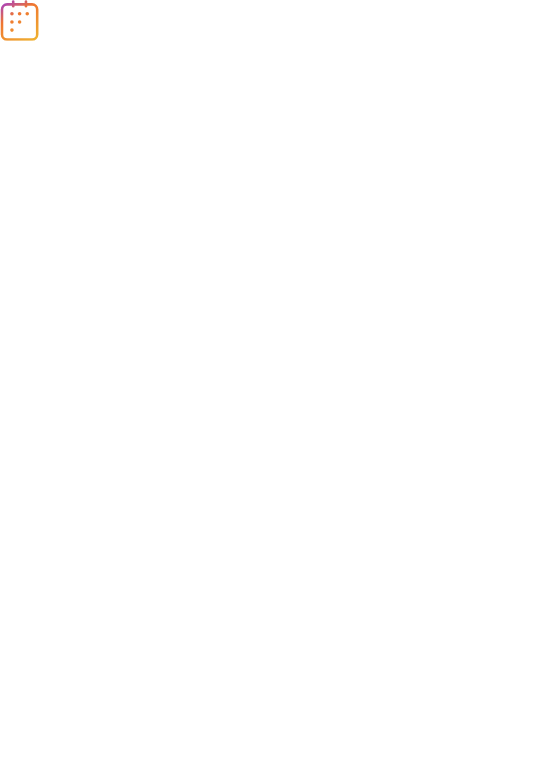 scroll, scrollTop: 0, scrollLeft: 0, axis: both 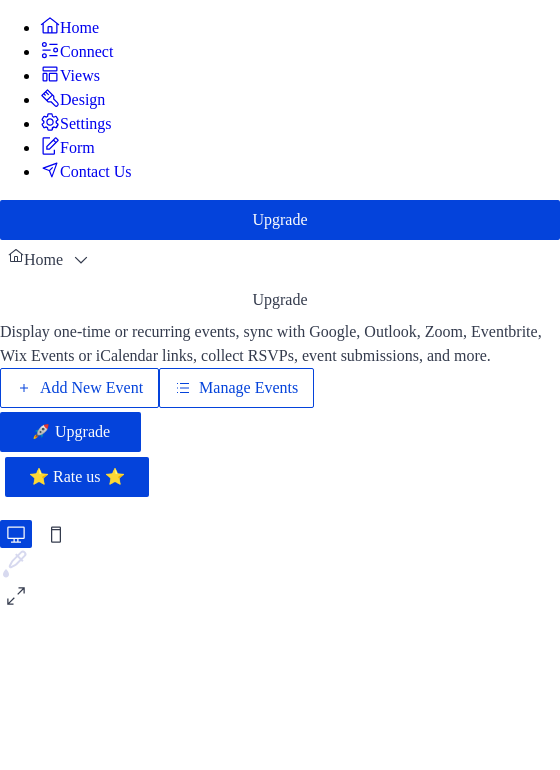 click on "Manage Events" at bounding box center (248, 388) 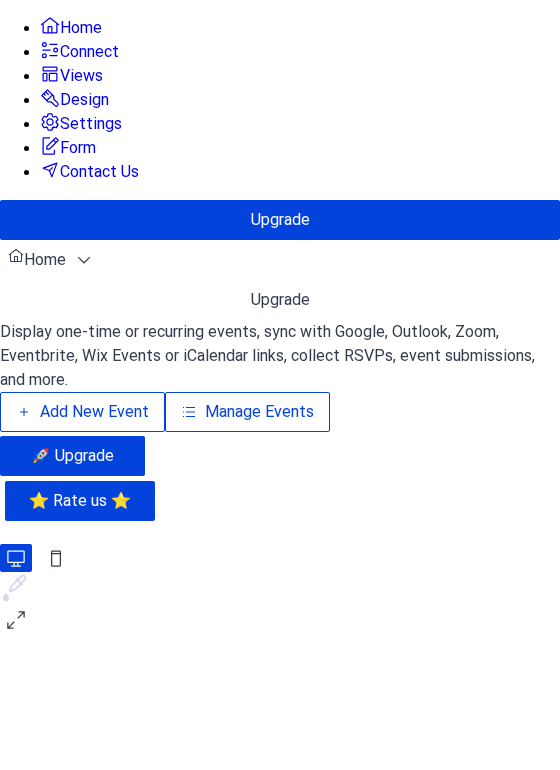 click on "Manage Events" at bounding box center [259, 412] 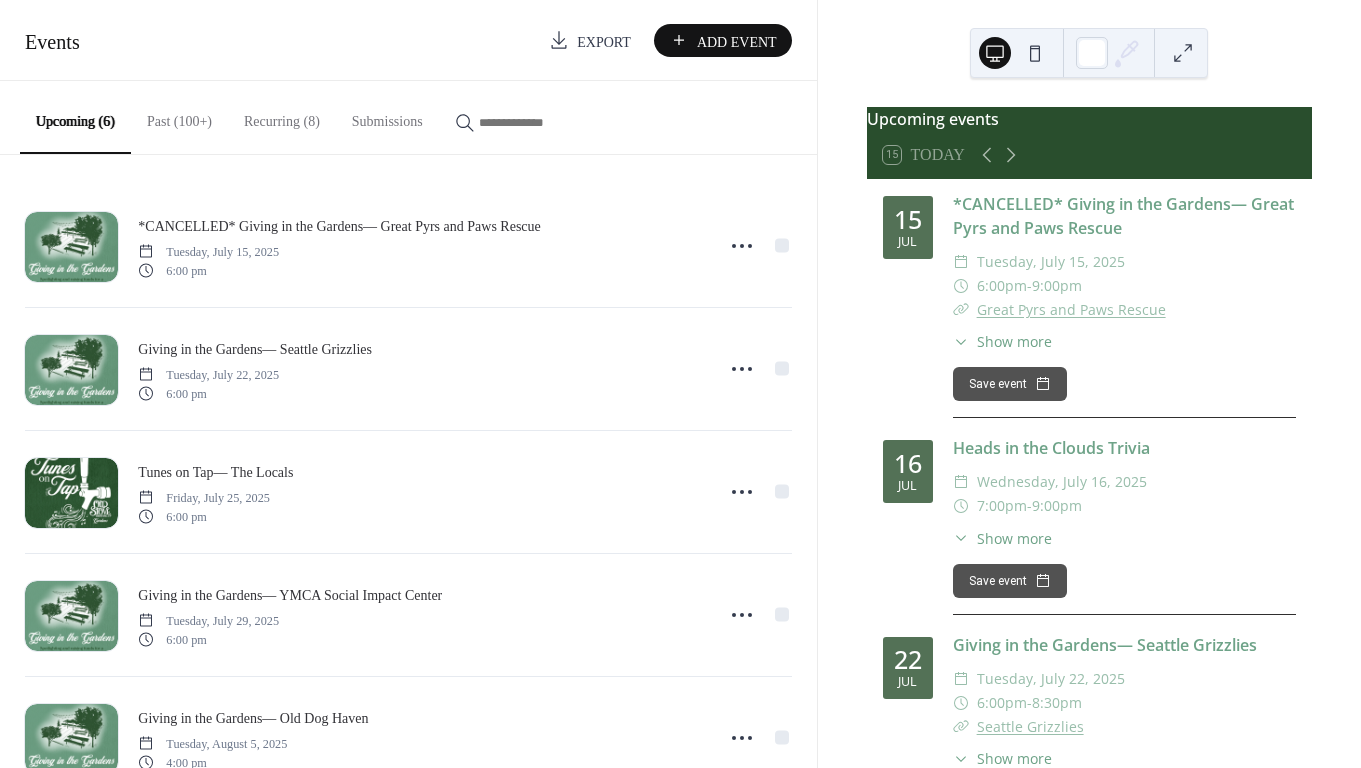 scroll, scrollTop: 0, scrollLeft: 0, axis: both 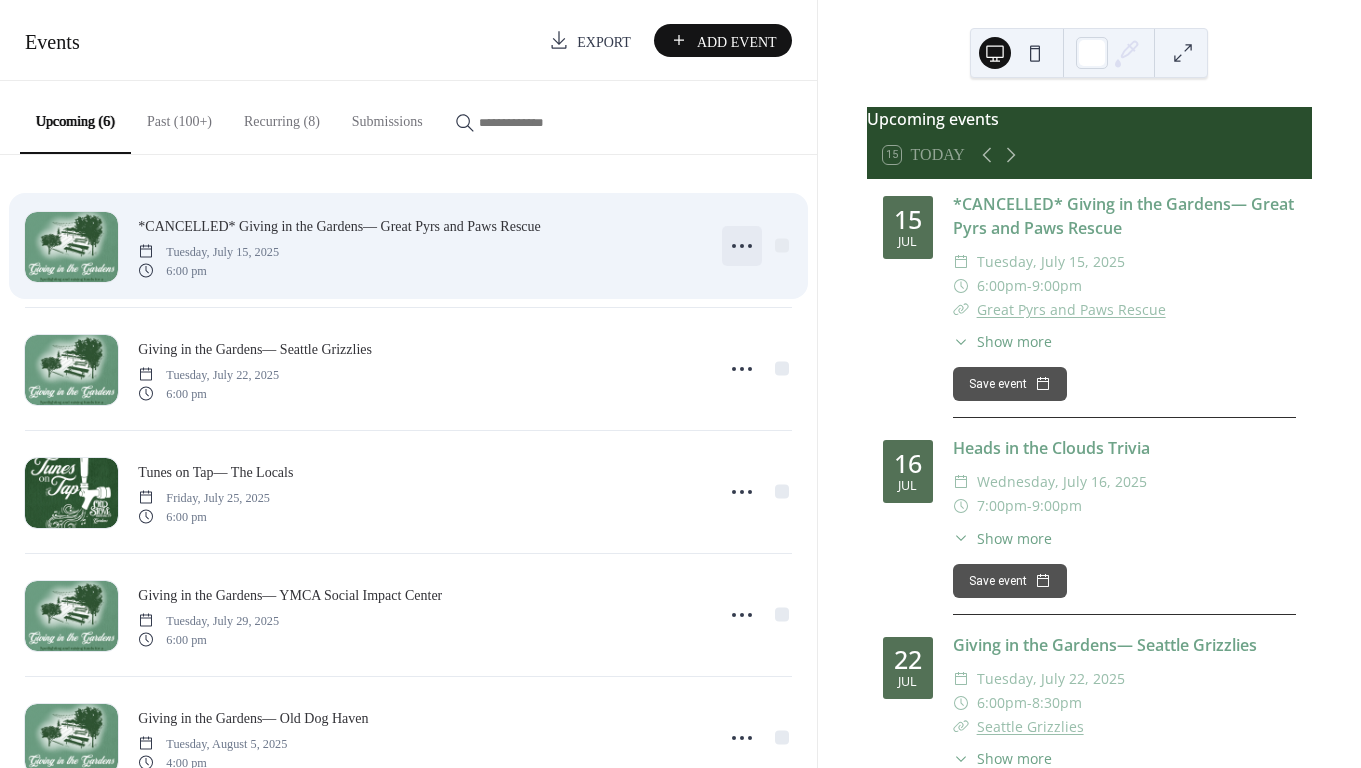 click 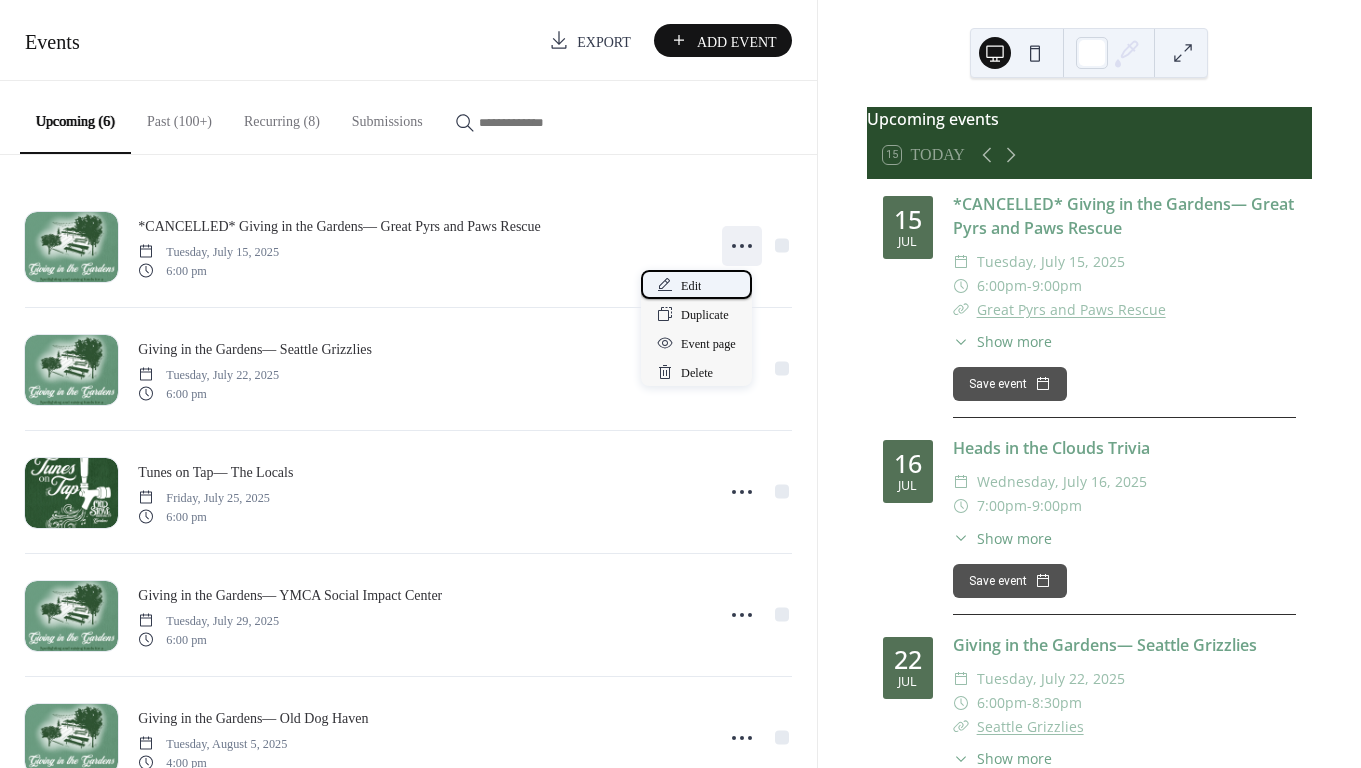 click on "Edit" at bounding box center (696, 284) 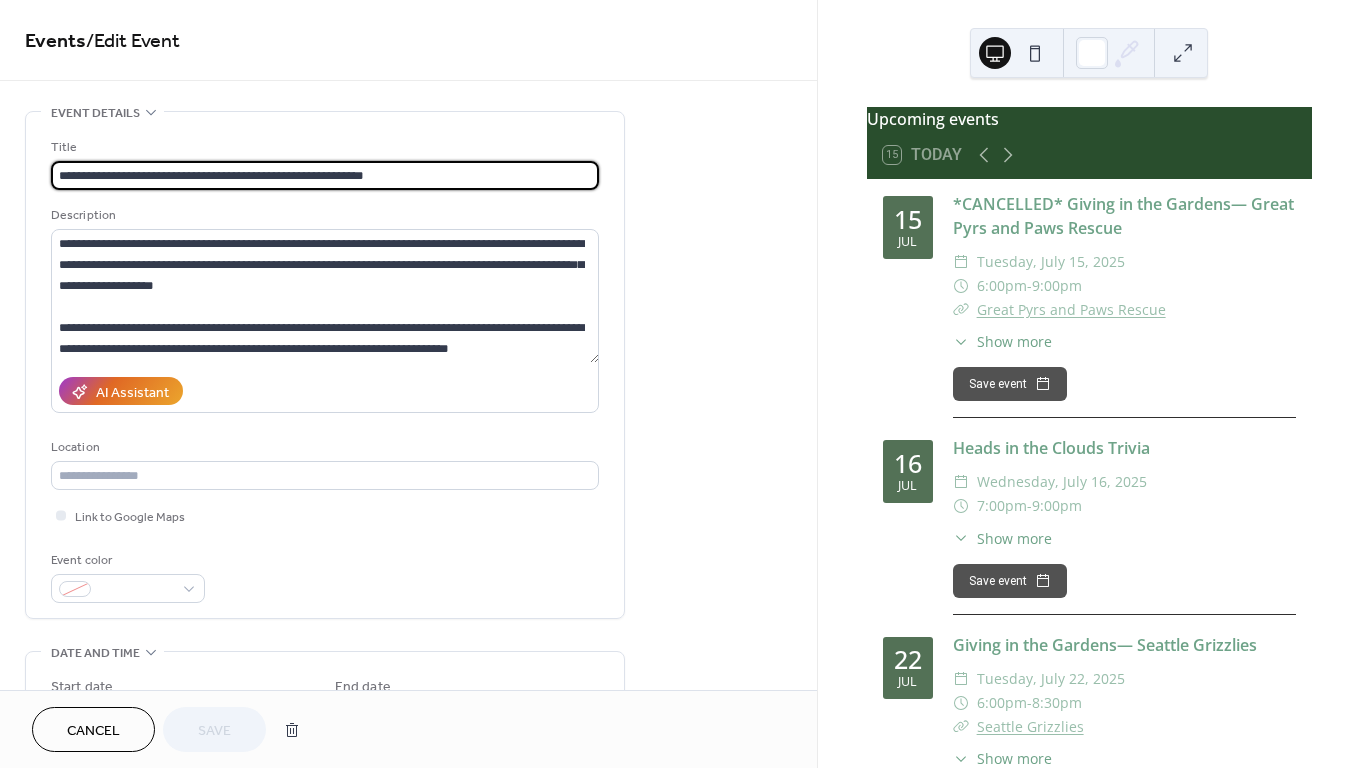 drag, startPoint x: 431, startPoint y: 176, endPoint x: 269, endPoint y: 176, distance: 162 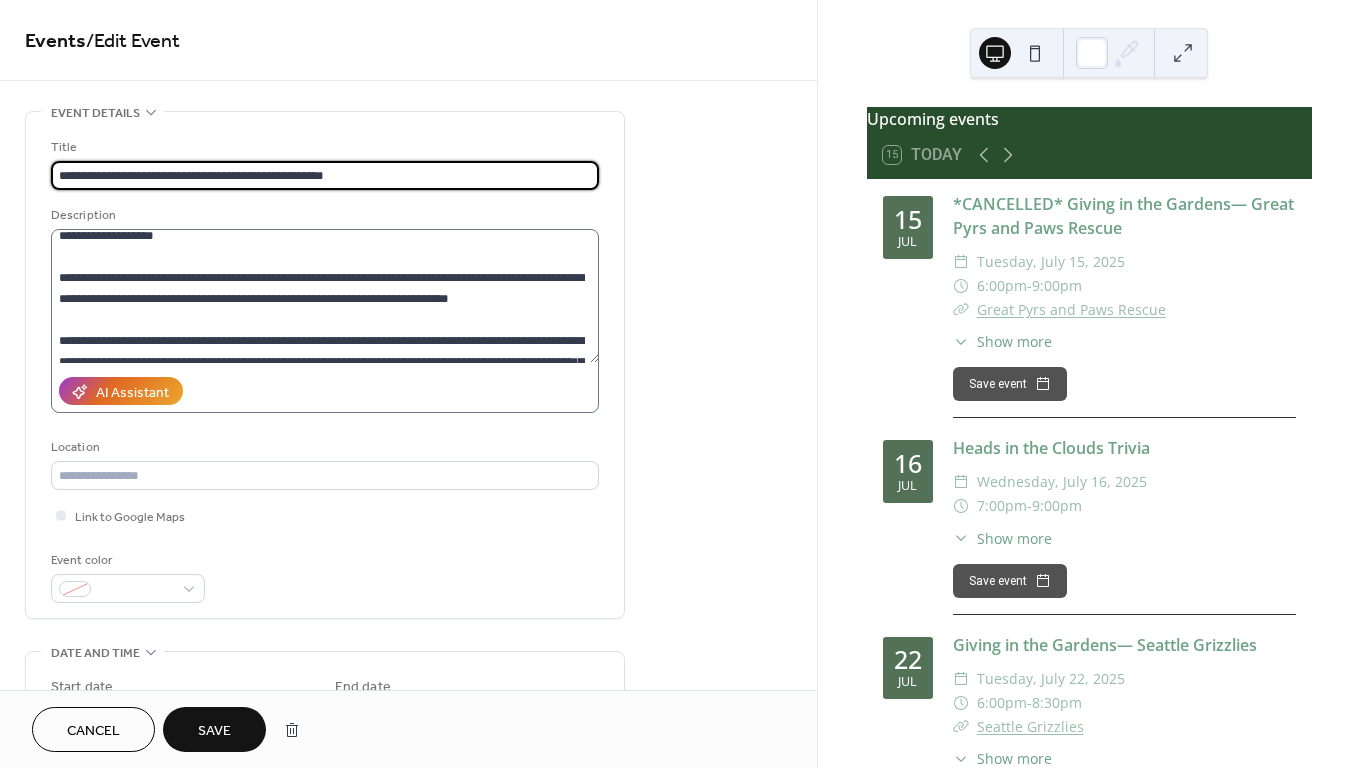 scroll, scrollTop: 54, scrollLeft: 0, axis: vertical 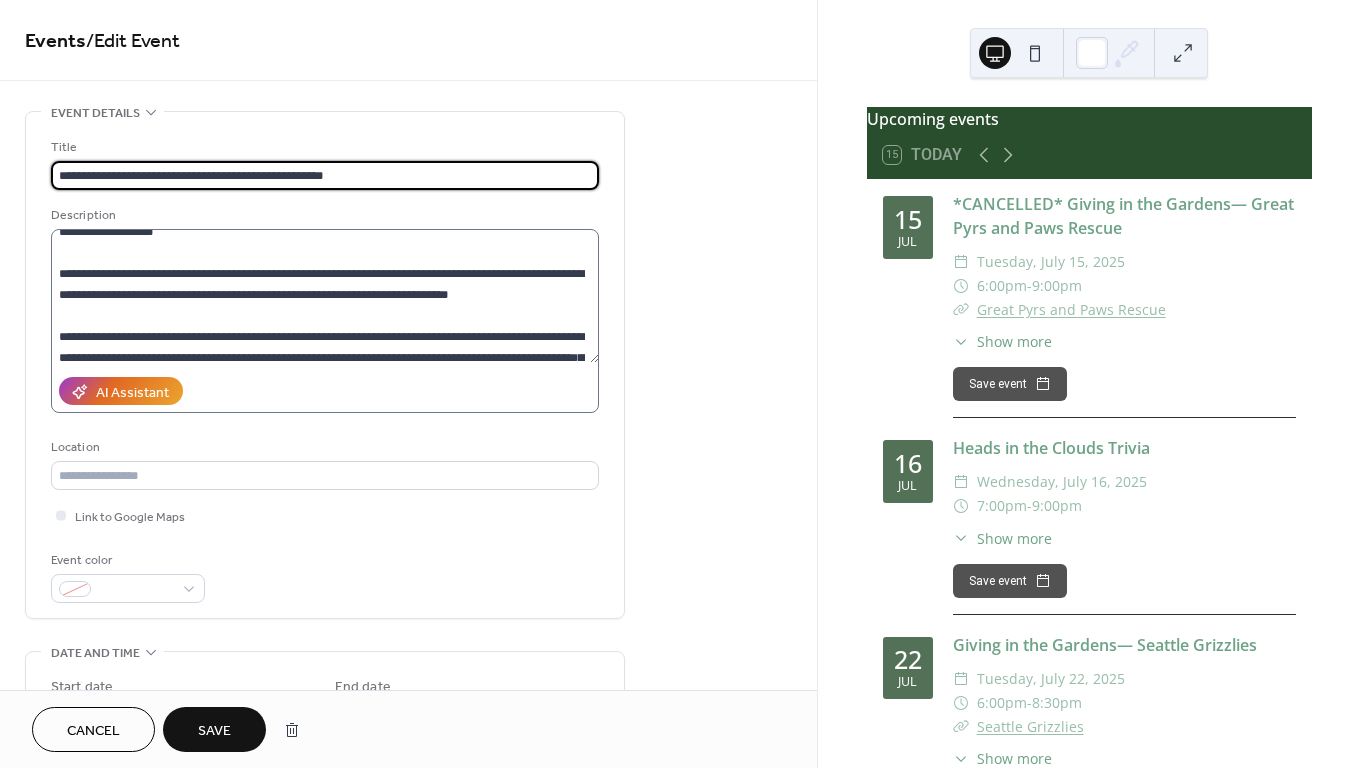 type on "**********" 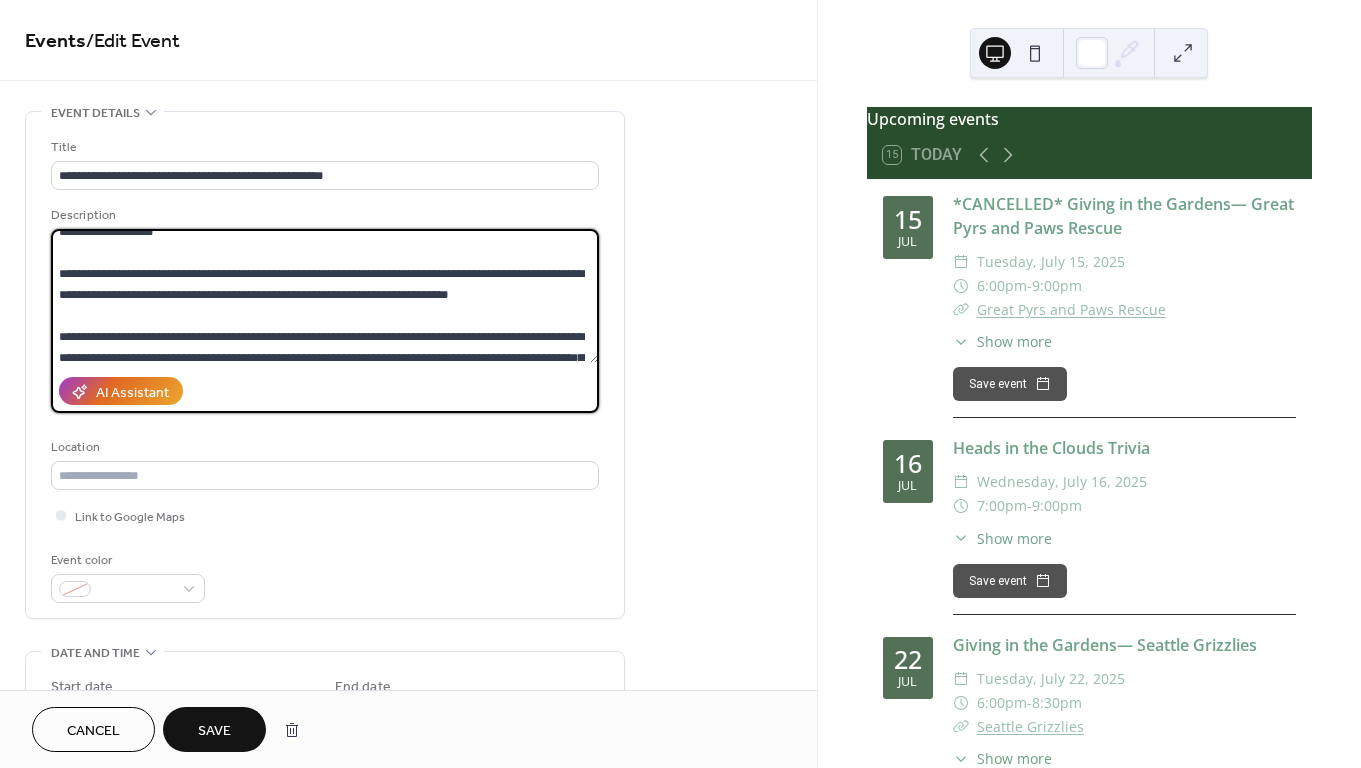 drag, startPoint x: 139, startPoint y: 270, endPoint x: 60, endPoint y: 269, distance: 79.00633 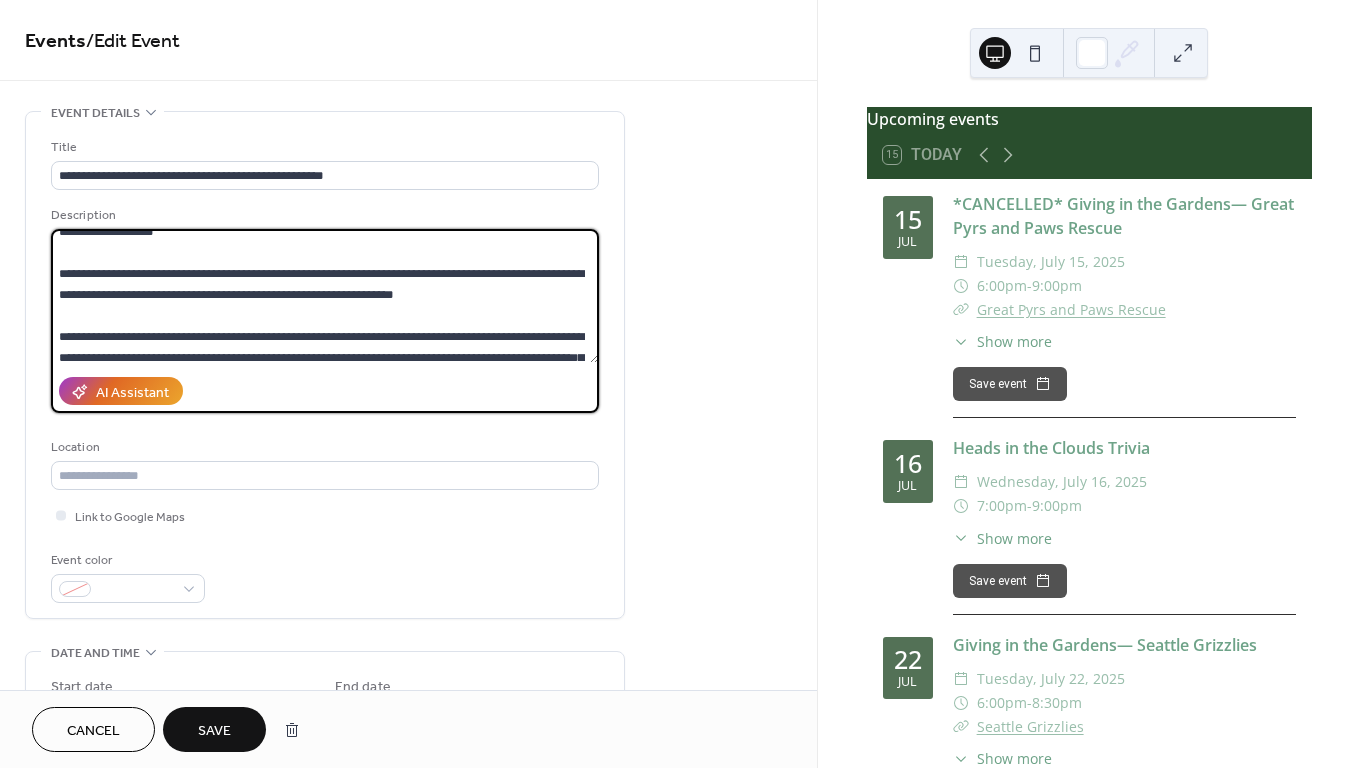drag, startPoint x: 203, startPoint y: 276, endPoint x: 109, endPoint y: 275, distance: 94.00532 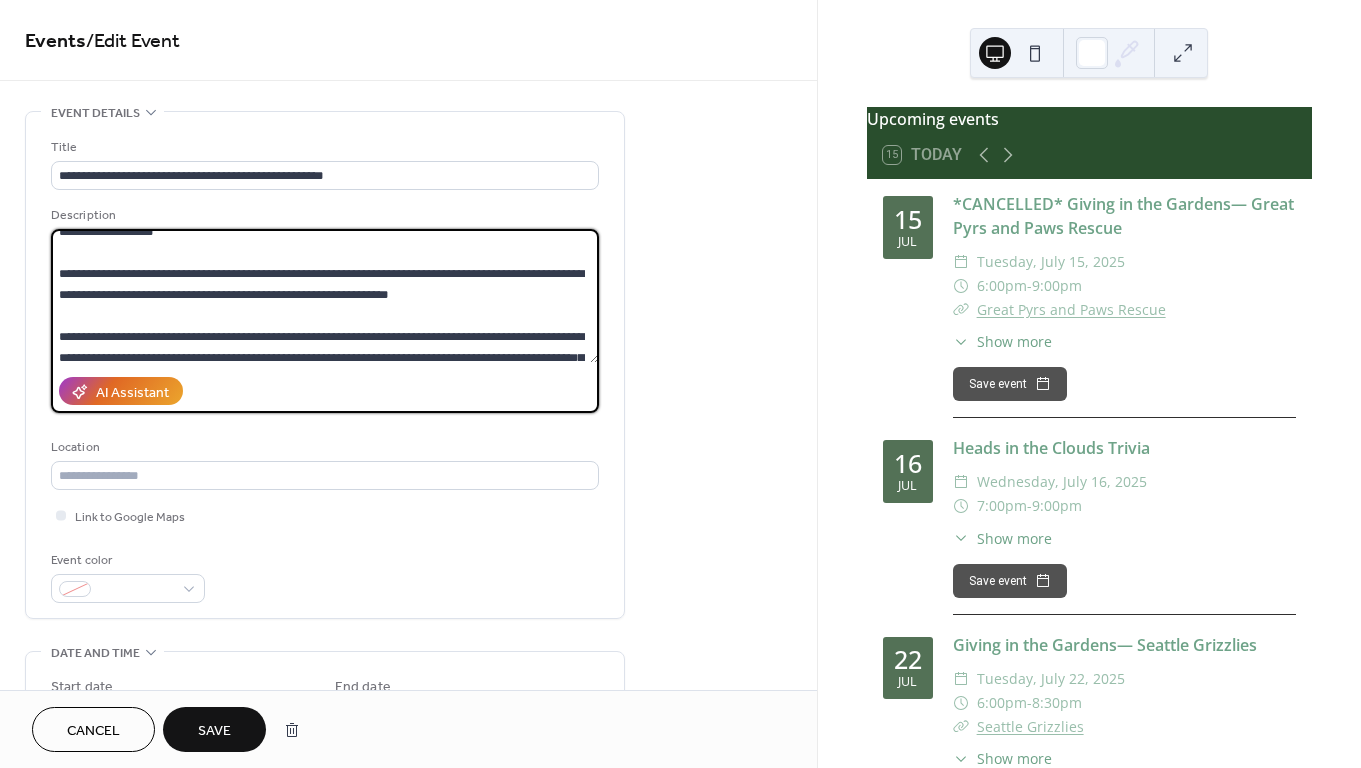 drag, startPoint x: 194, startPoint y: 275, endPoint x: 273, endPoint y: 272, distance: 79.05694 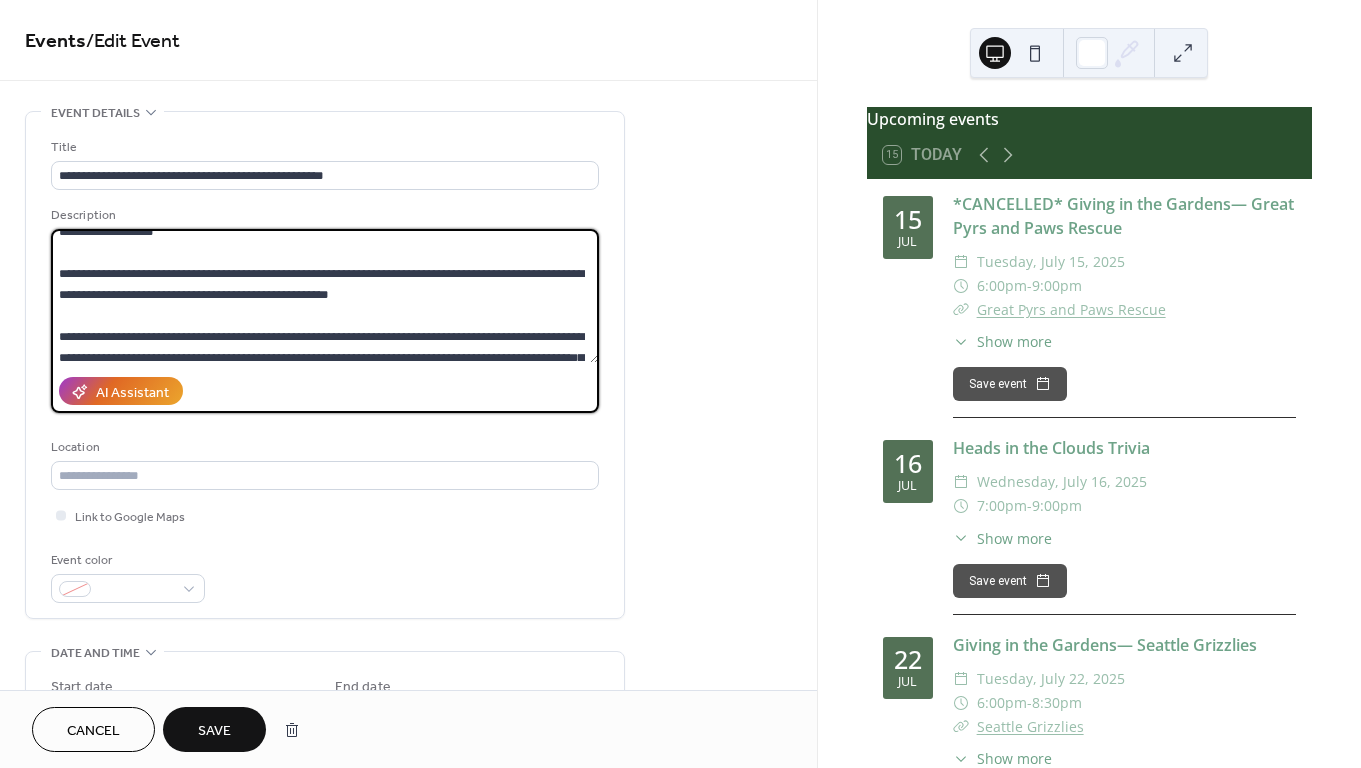 drag, startPoint x: 404, startPoint y: 300, endPoint x: 203, endPoint y: 274, distance: 202.67462 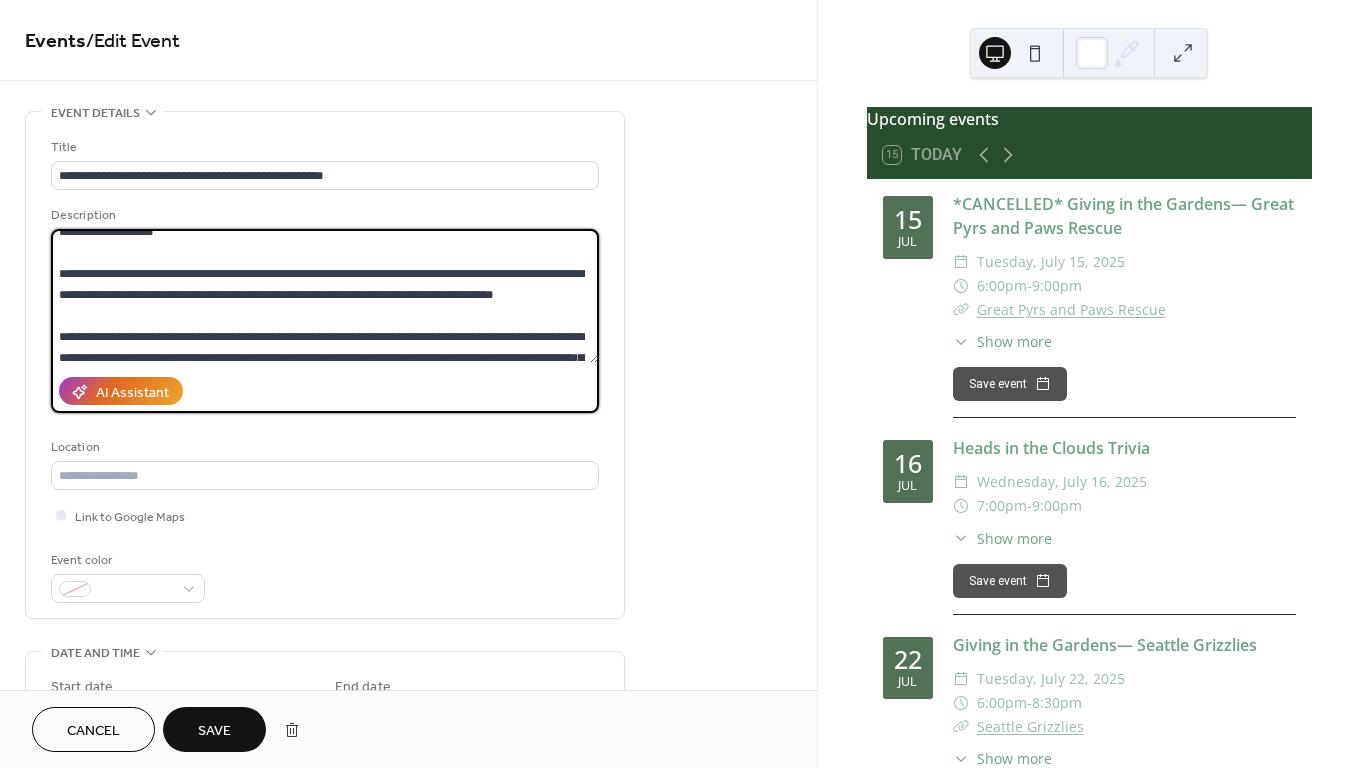 type on "**********" 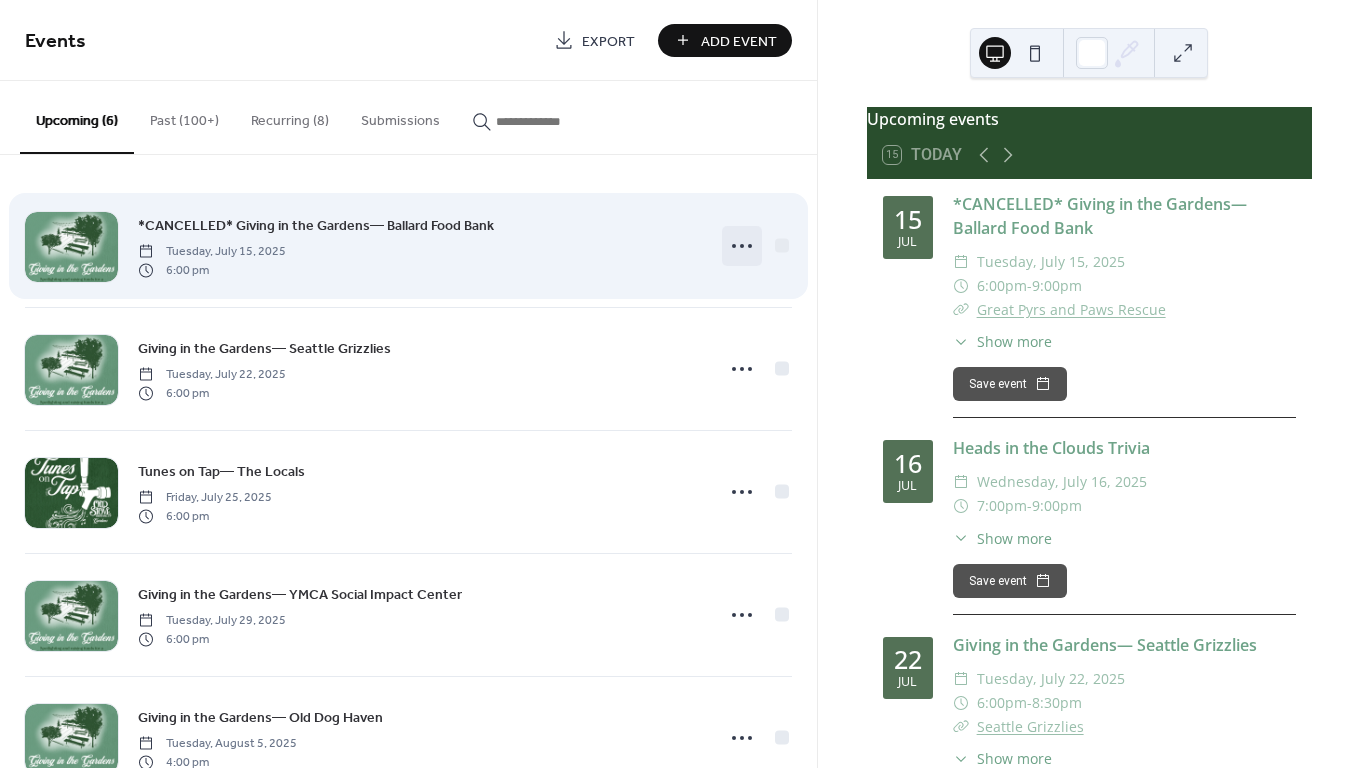 click 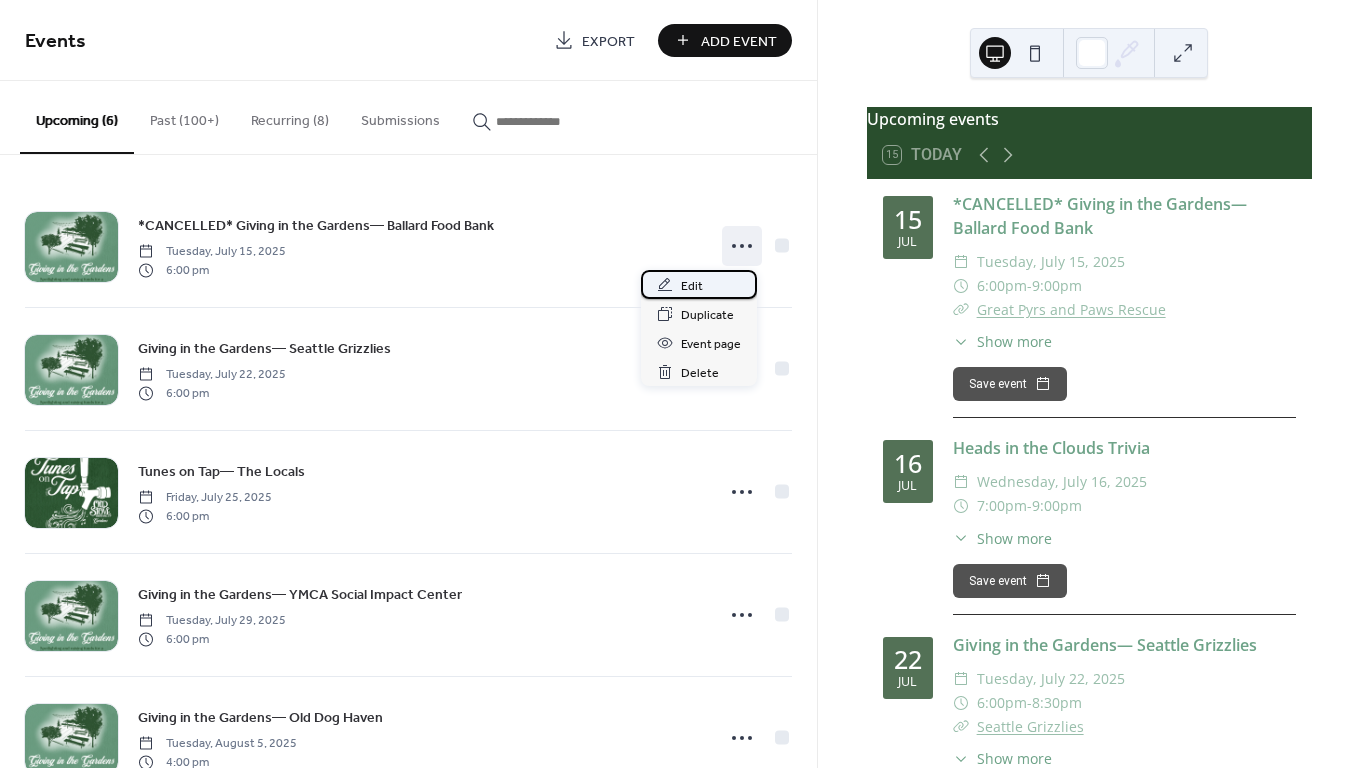 click on "Edit" at bounding box center [692, 286] 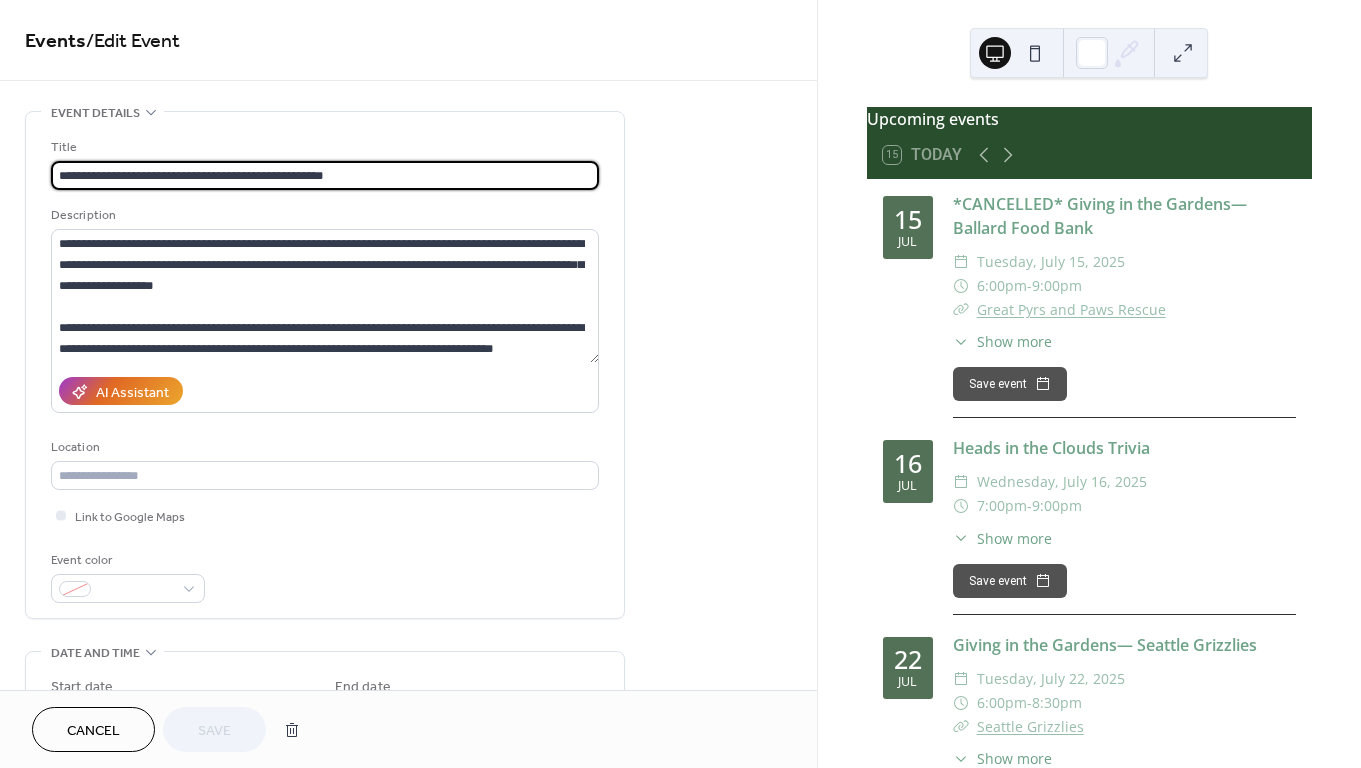 drag, startPoint x: 142, startPoint y: 175, endPoint x: 7, endPoint y: 174, distance: 135.00371 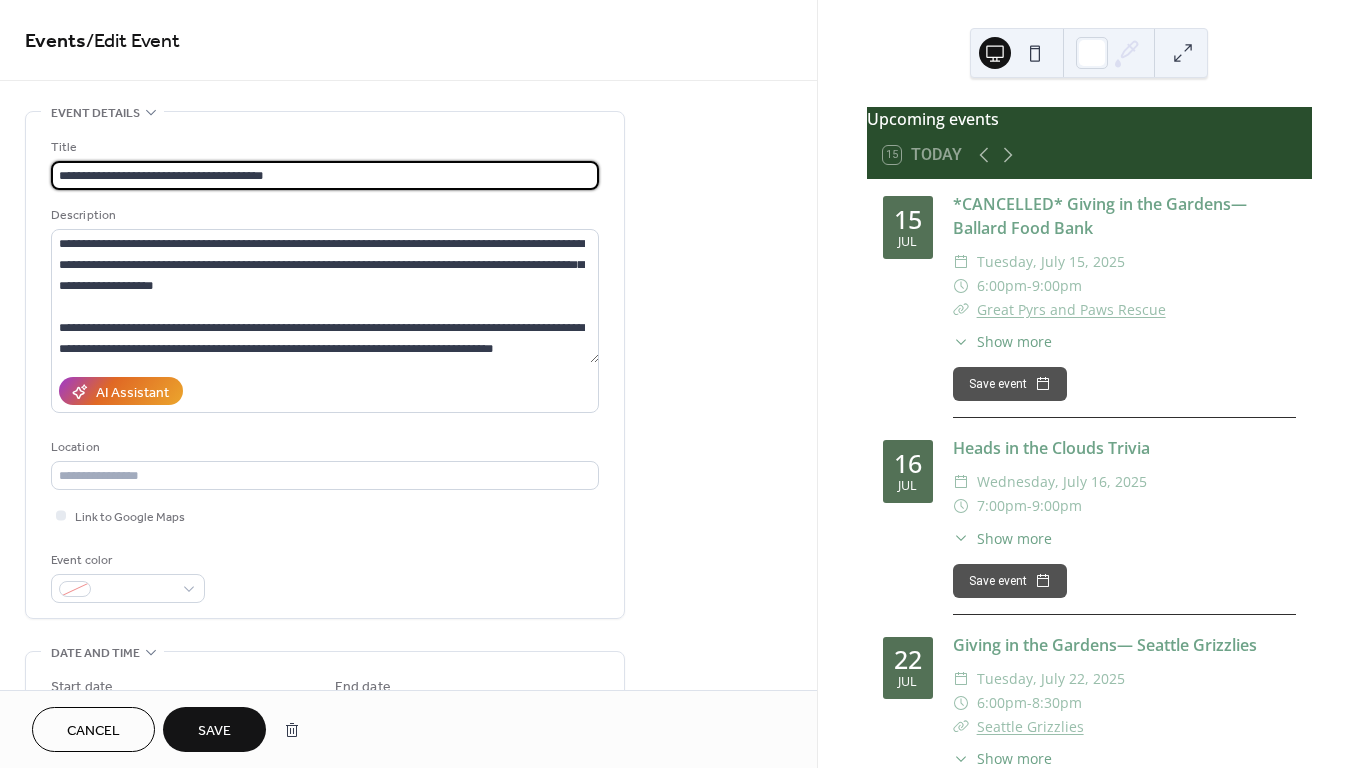 type on "**********" 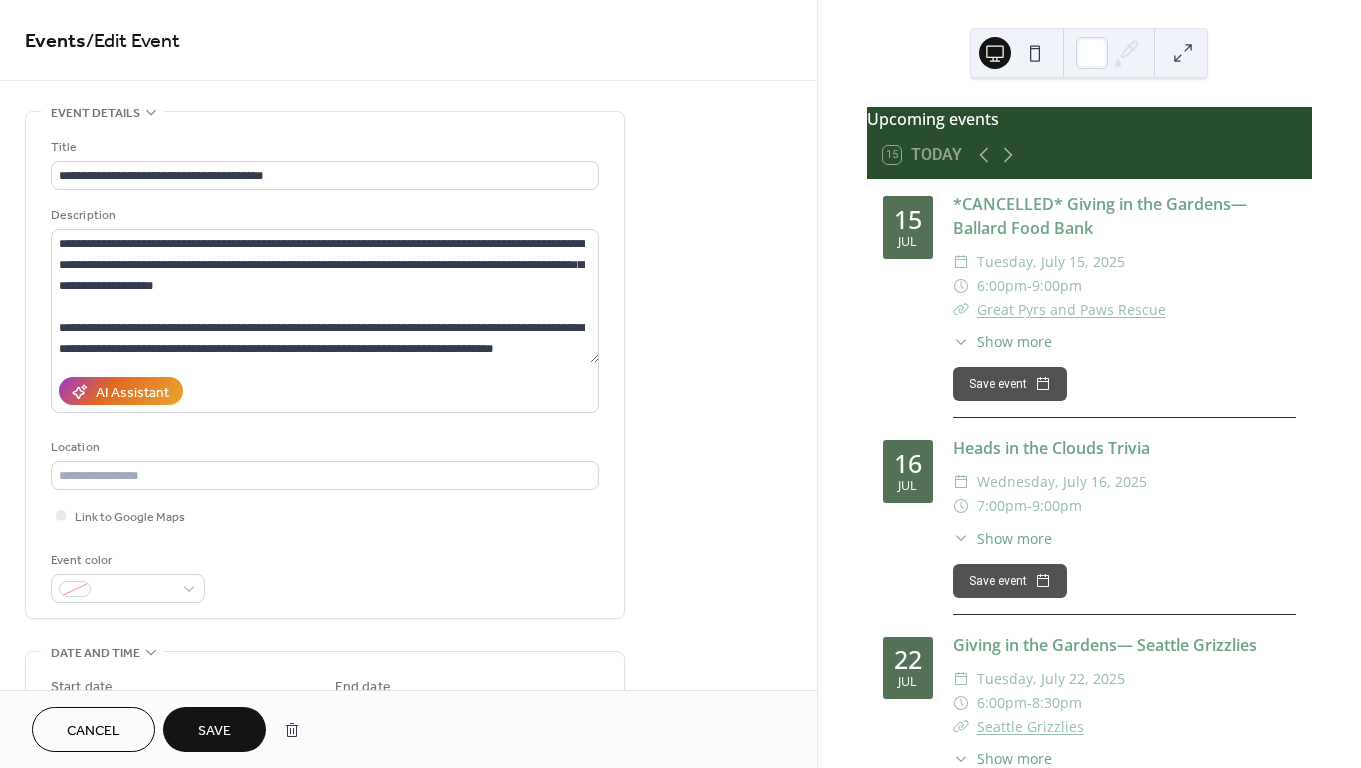click on "Save" at bounding box center [214, 729] 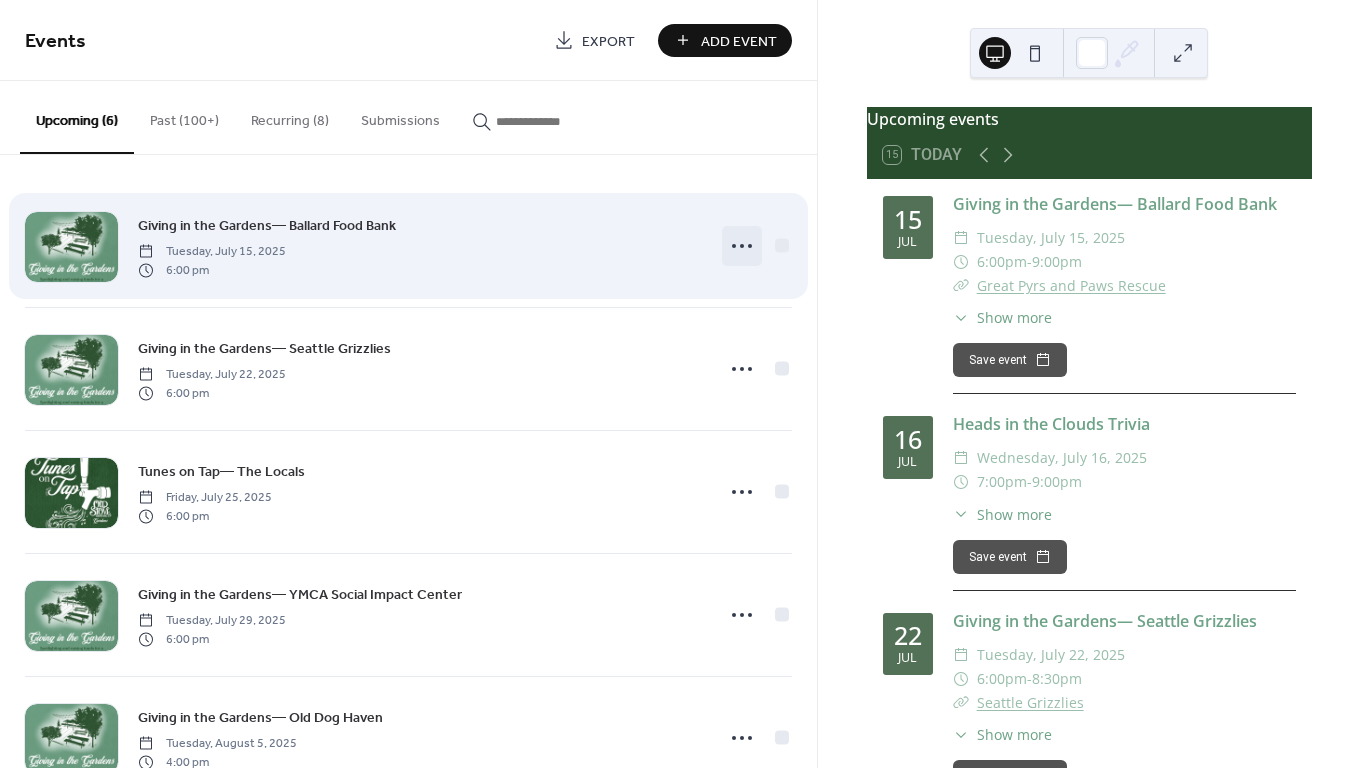 click 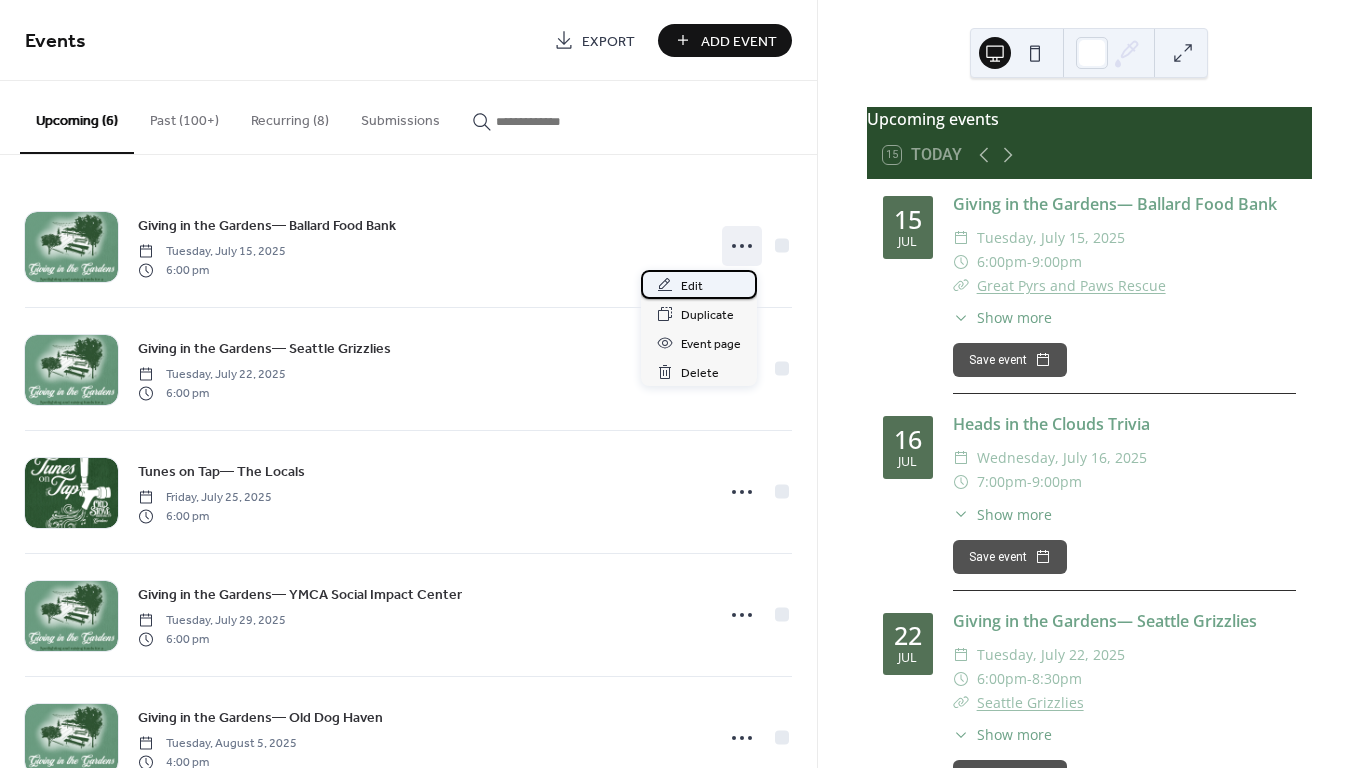 click on "Edit" at bounding box center [699, 284] 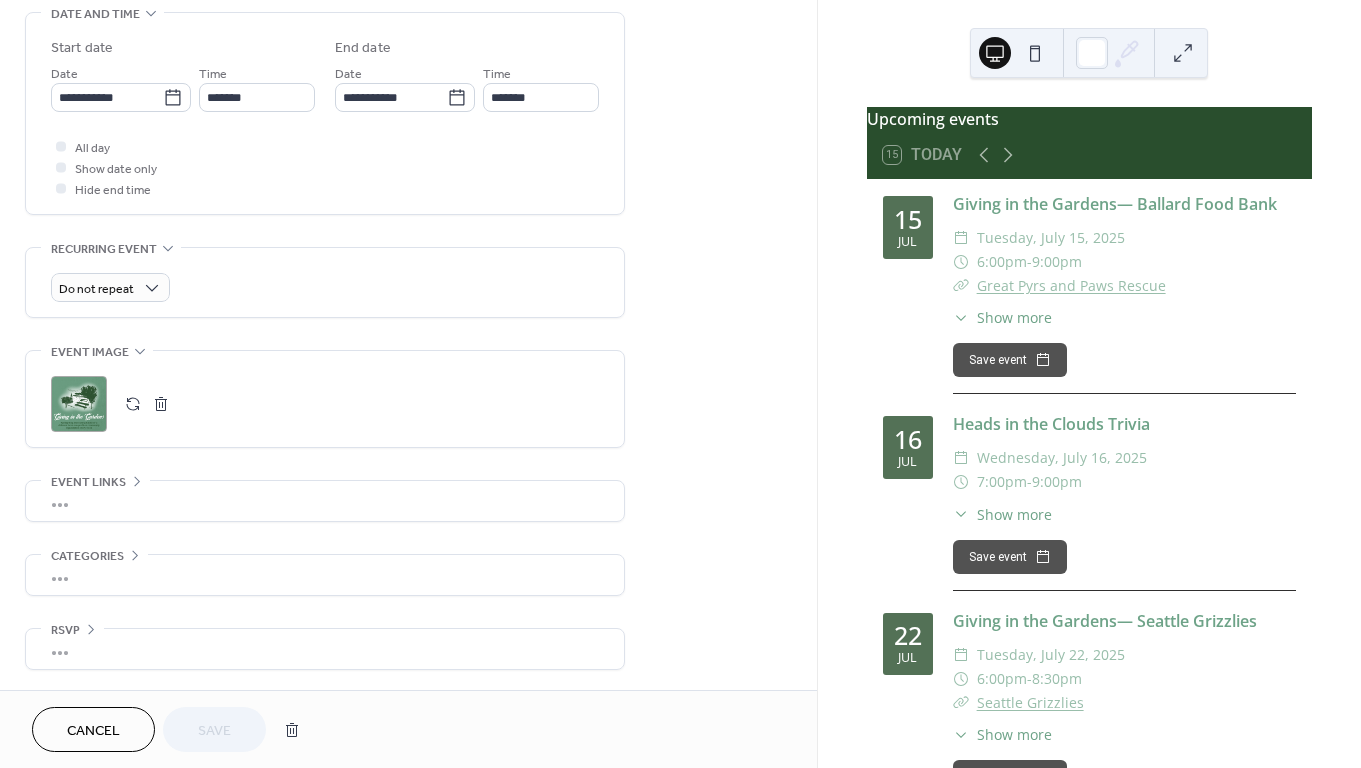 scroll, scrollTop: 645, scrollLeft: 0, axis: vertical 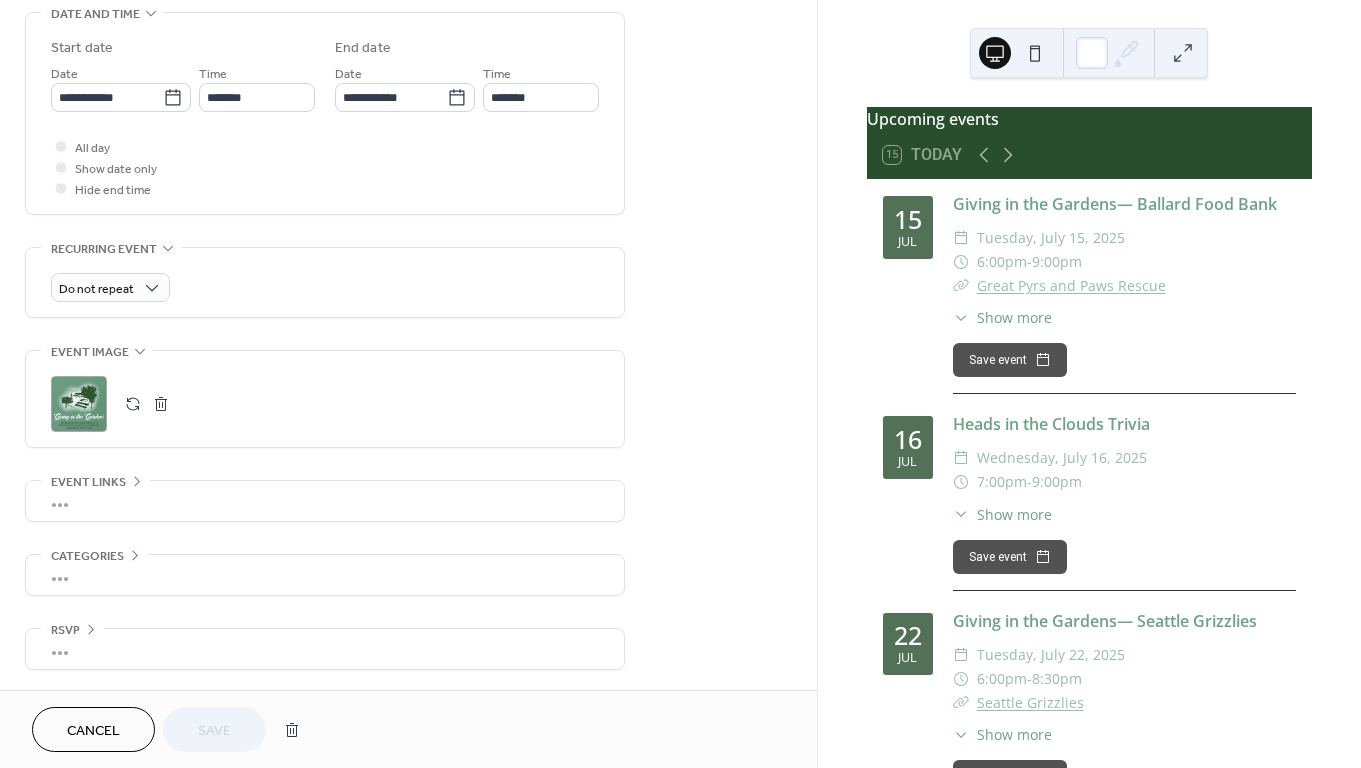 click on "•••" at bounding box center [325, 501] 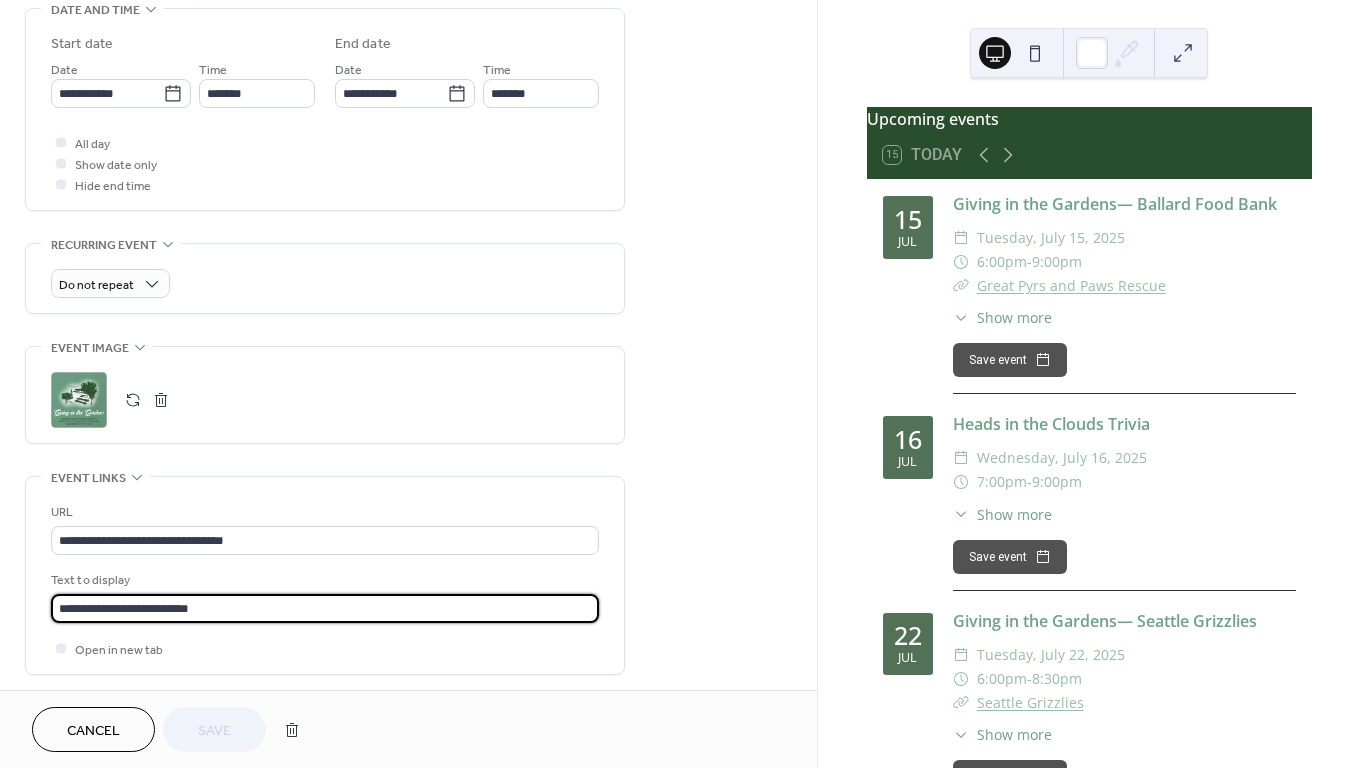 drag, startPoint x: 207, startPoint y: 614, endPoint x: -17, endPoint y: 600, distance: 224.43707 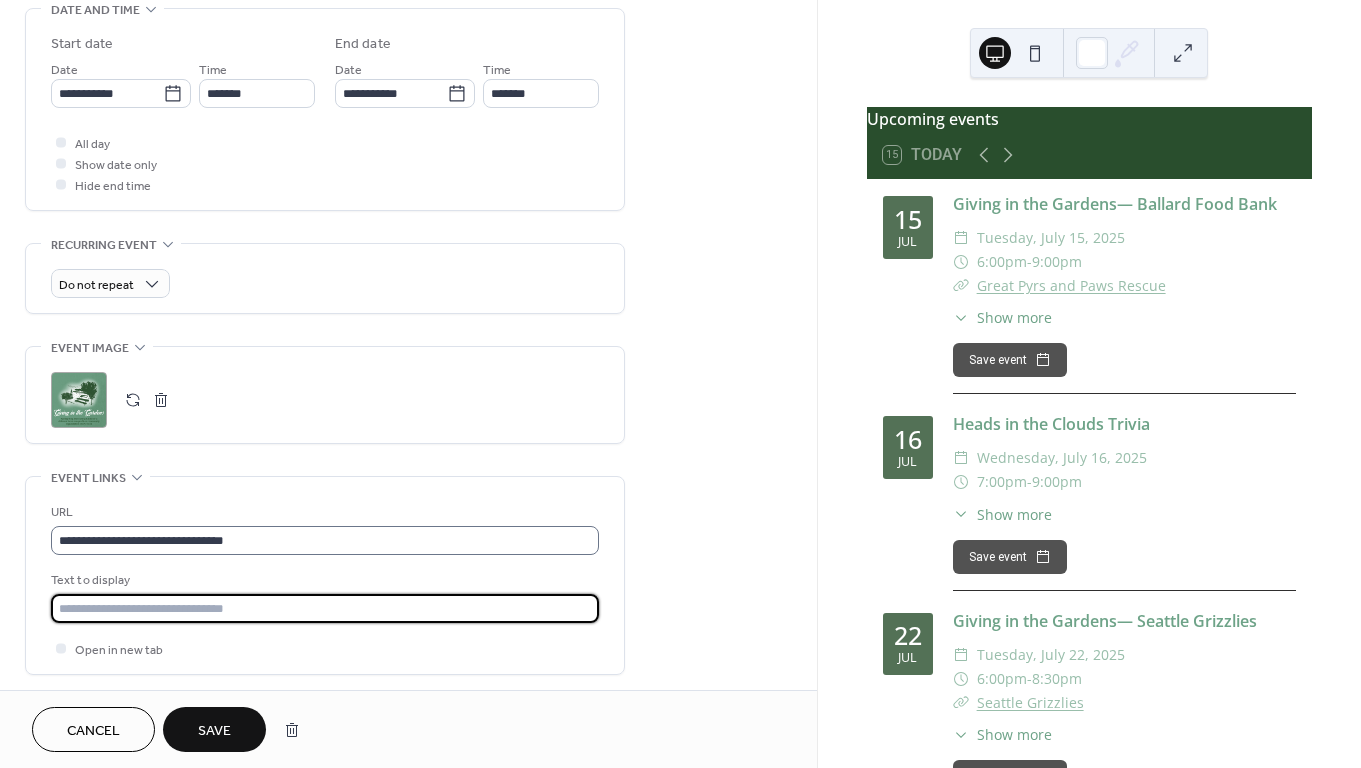 type 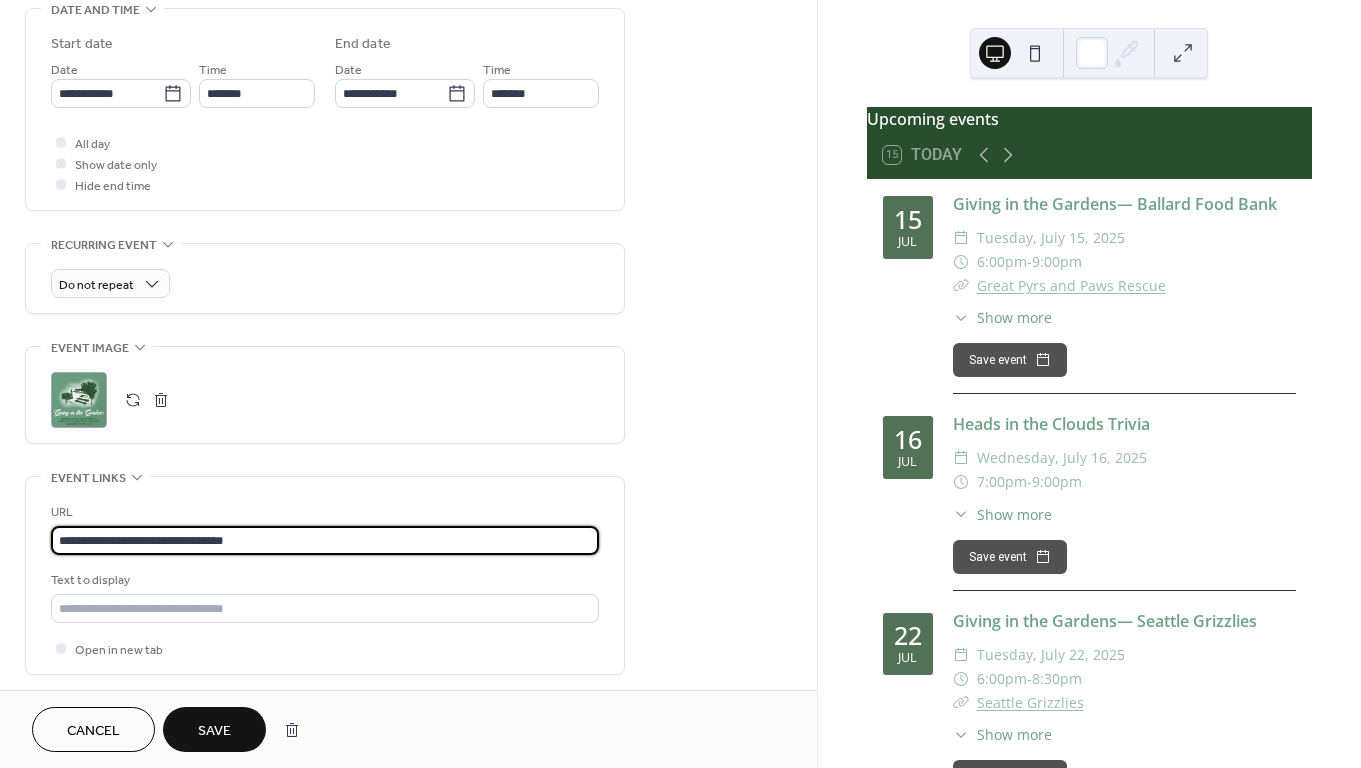 drag, startPoint x: 260, startPoint y: 539, endPoint x: -76, endPoint y: 523, distance: 336.38074 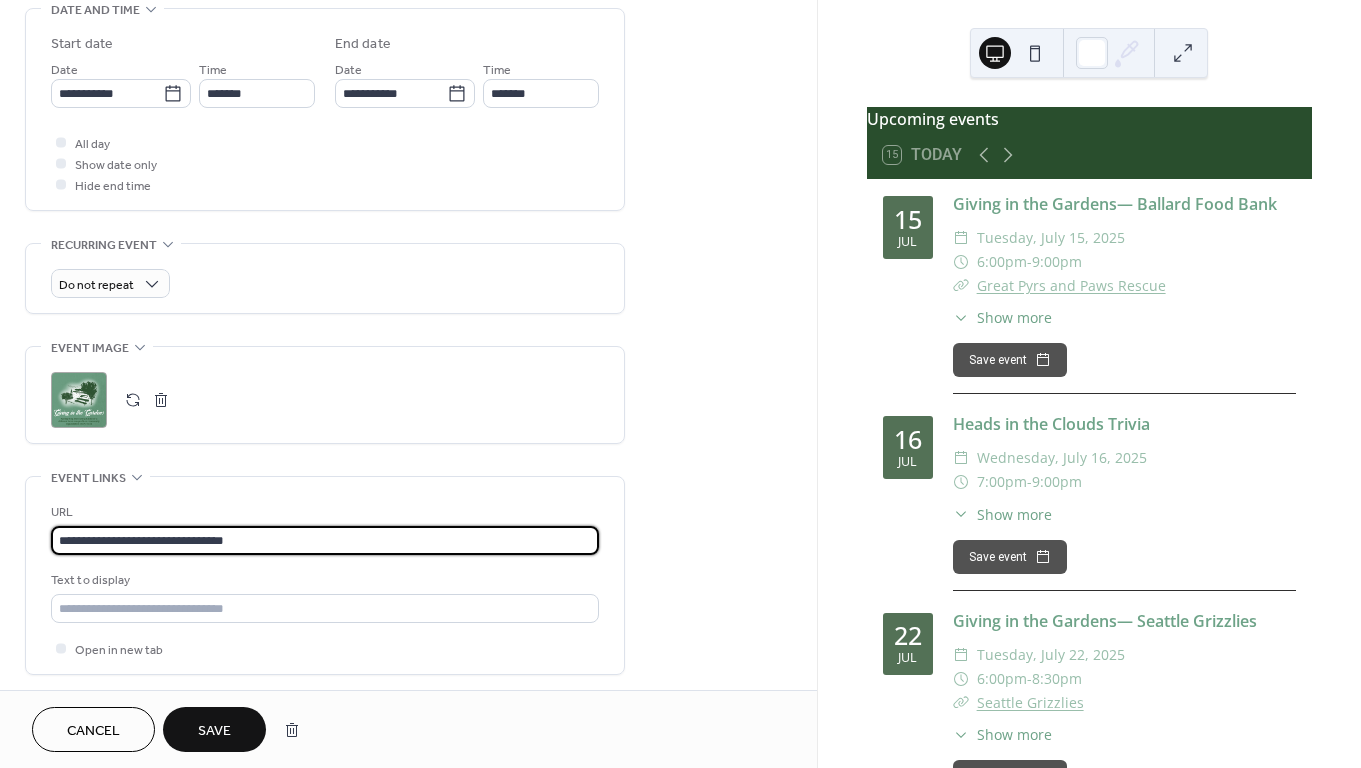 click on "**********" at bounding box center (680, 384) 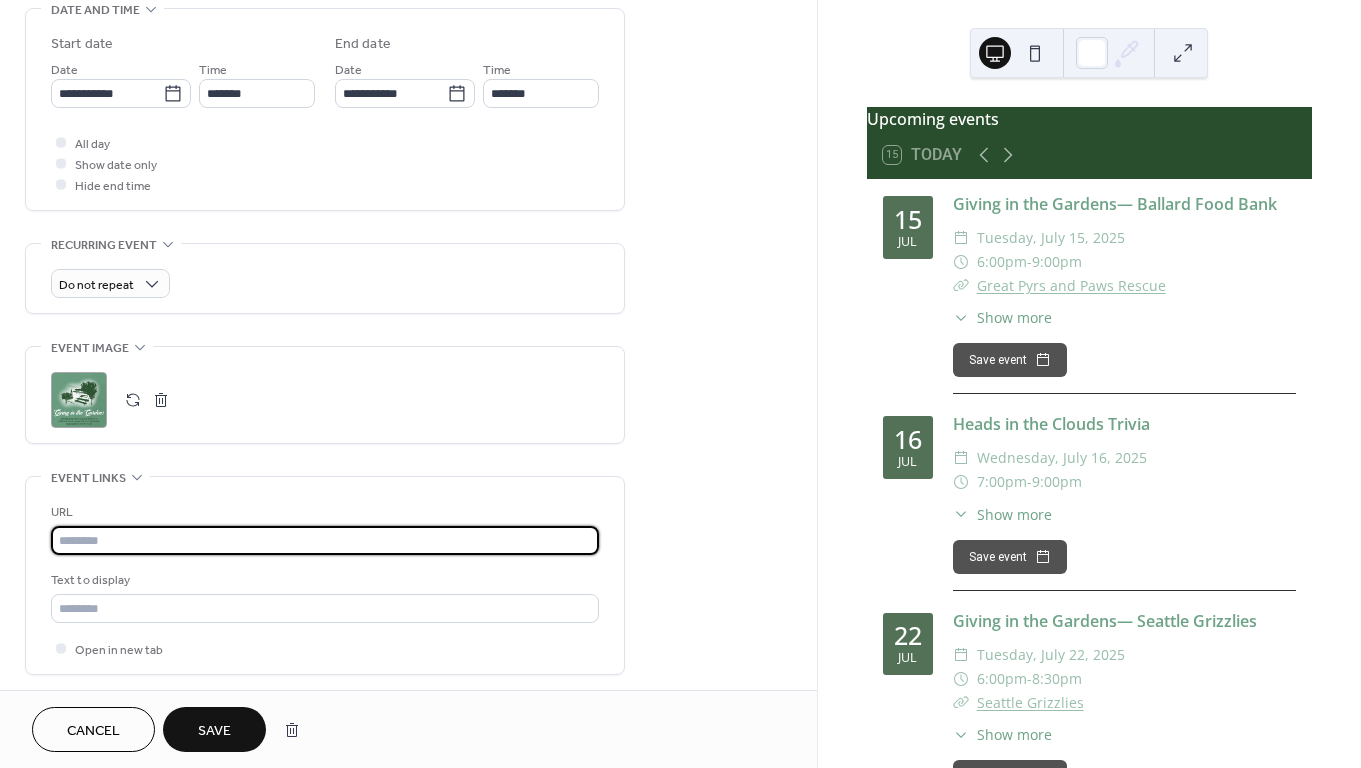type 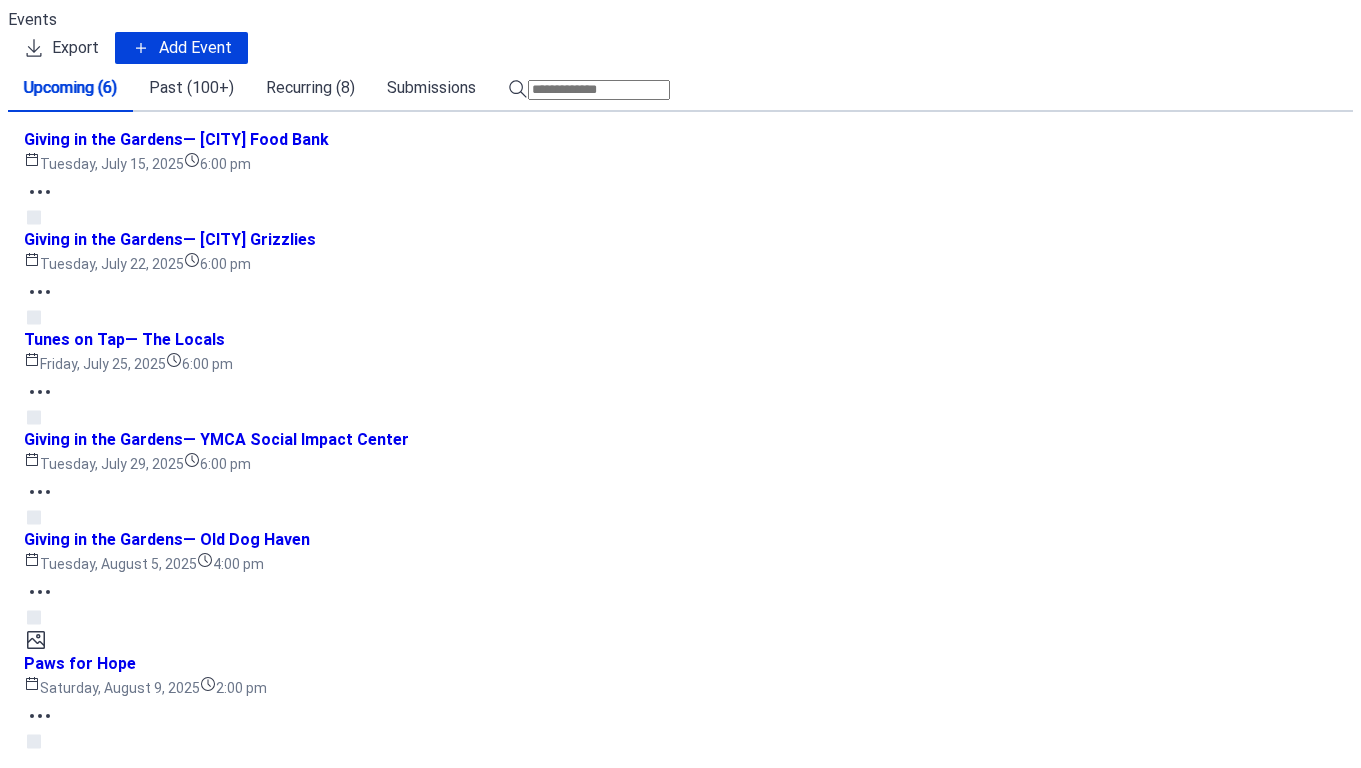 scroll, scrollTop: 0, scrollLeft: 0, axis: both 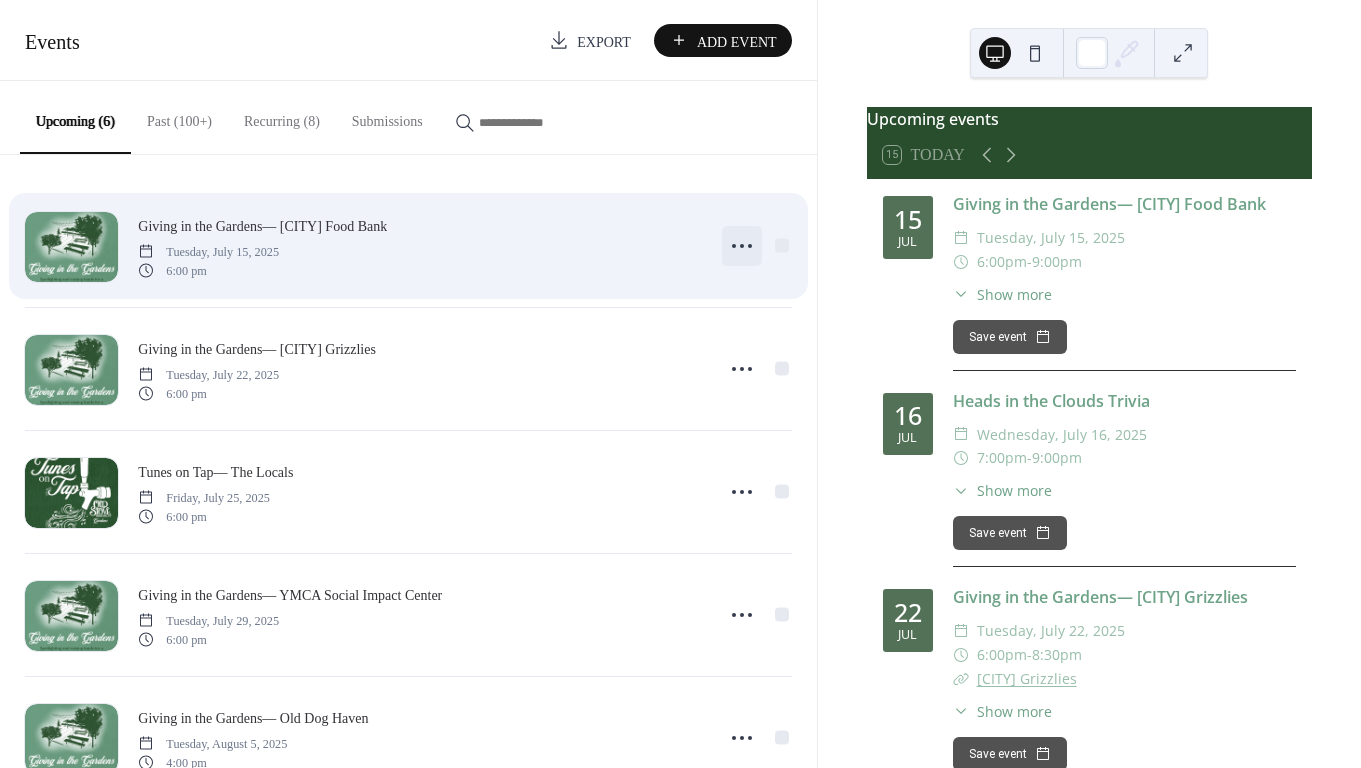 click 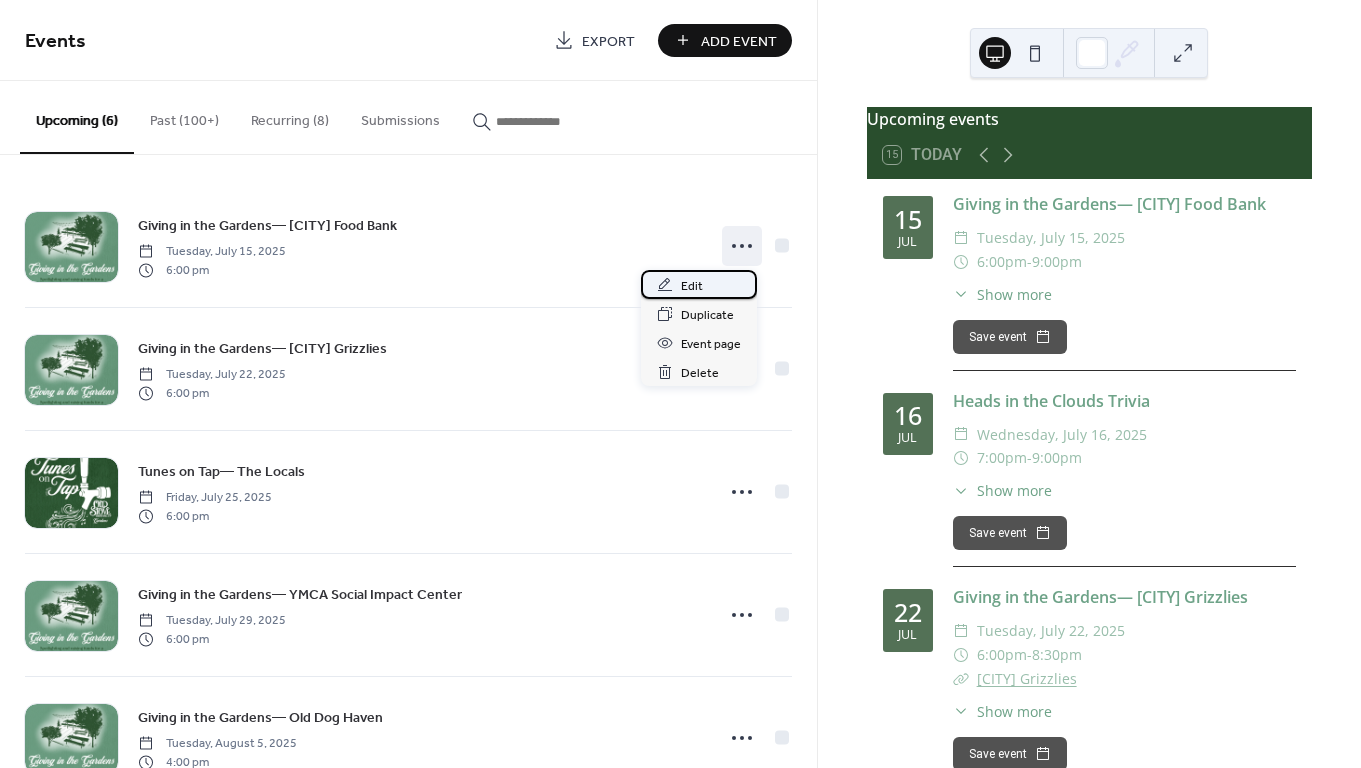click on "Edit" at bounding box center (699, 284) 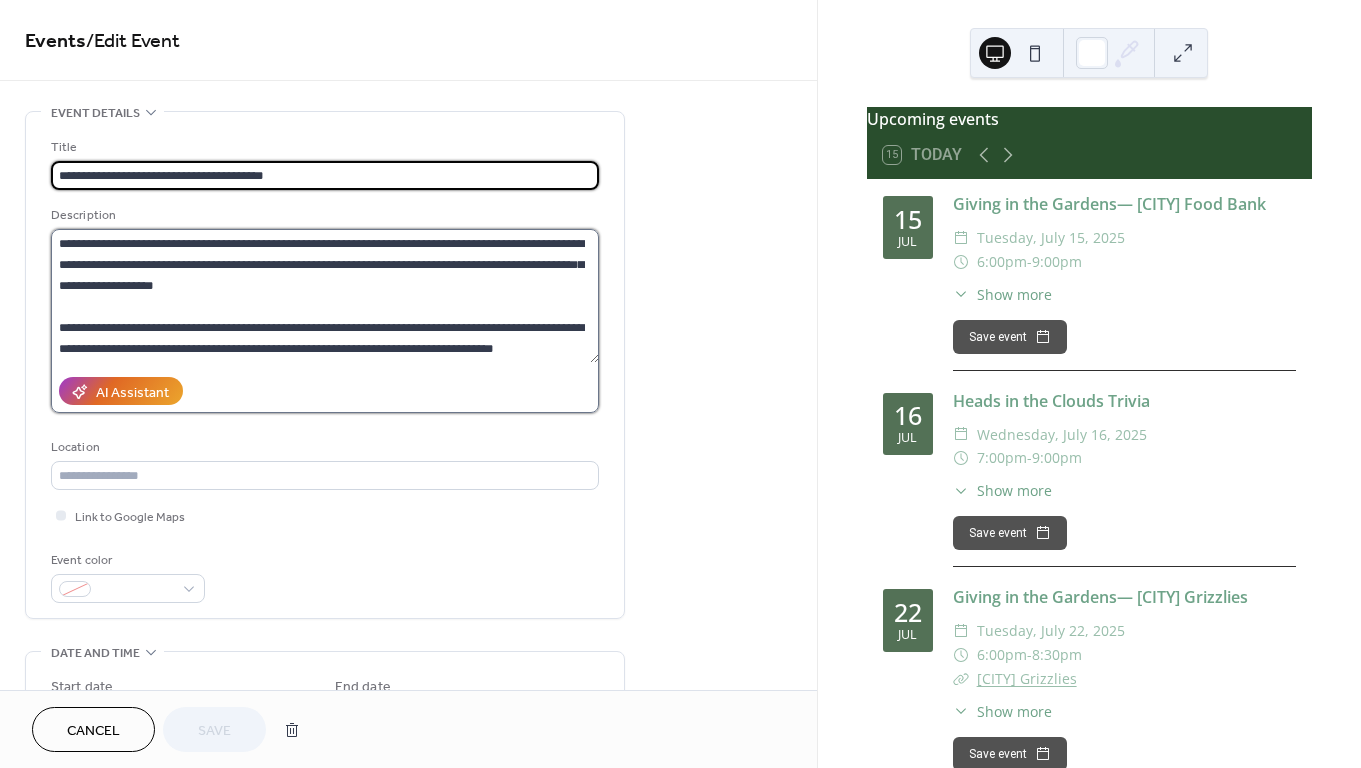 click on "**********" at bounding box center (325, 296) 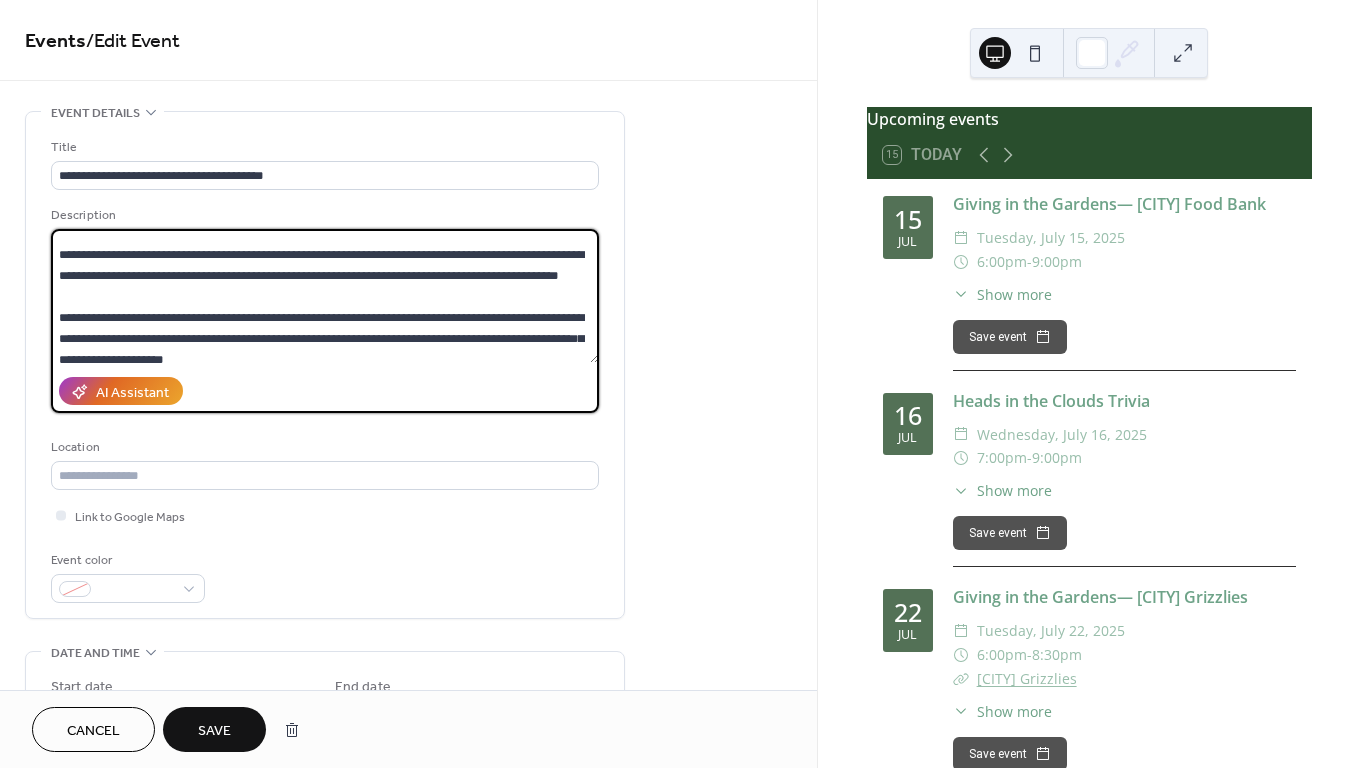 scroll, scrollTop: 75, scrollLeft: 0, axis: vertical 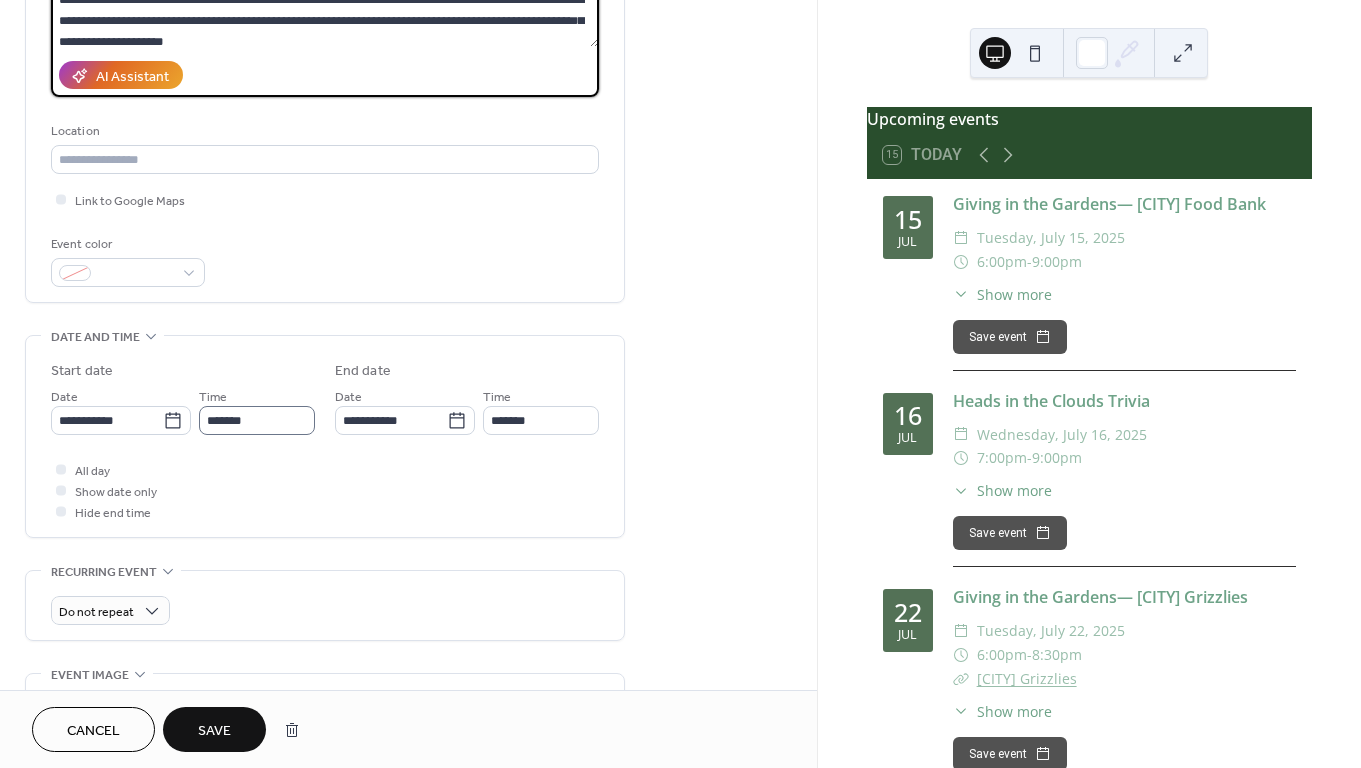 type on "**********" 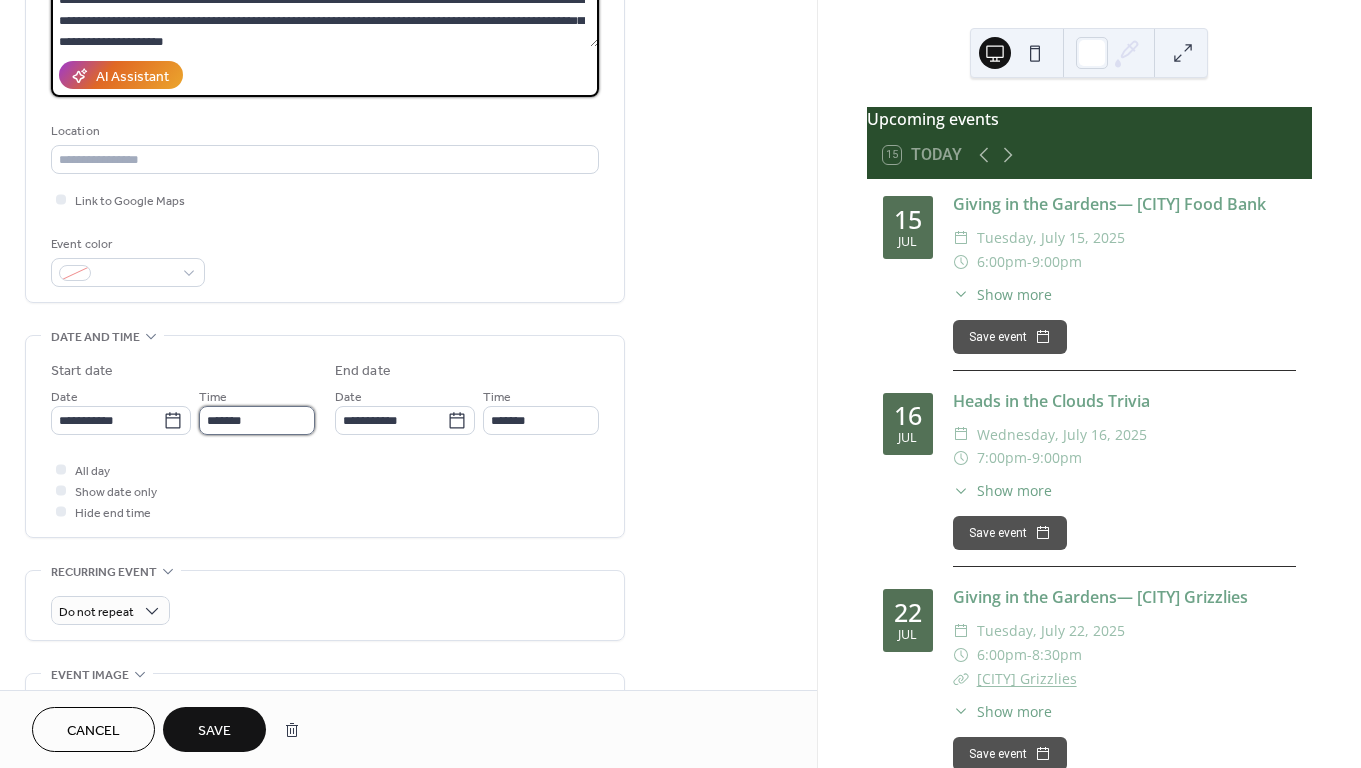 click on "*******" at bounding box center [257, 420] 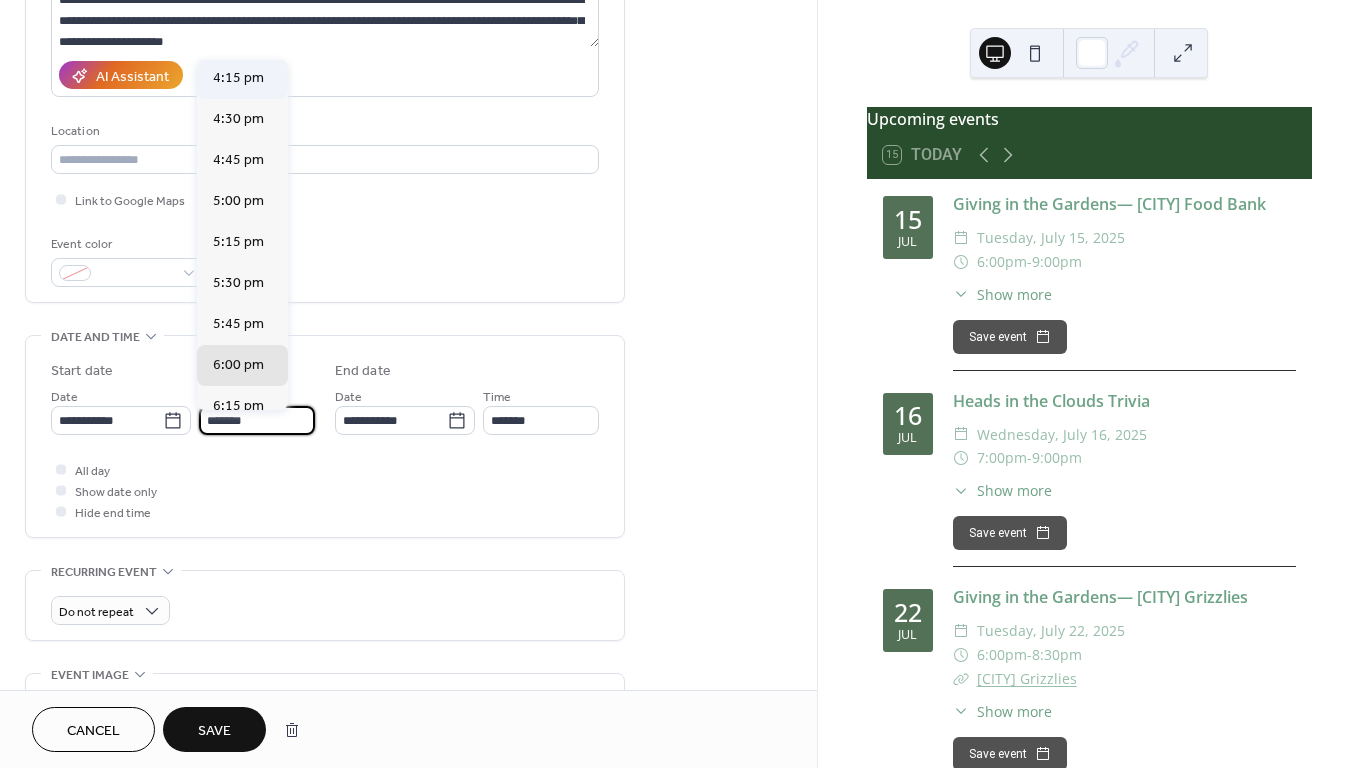 scroll, scrollTop: 2571, scrollLeft: 0, axis: vertical 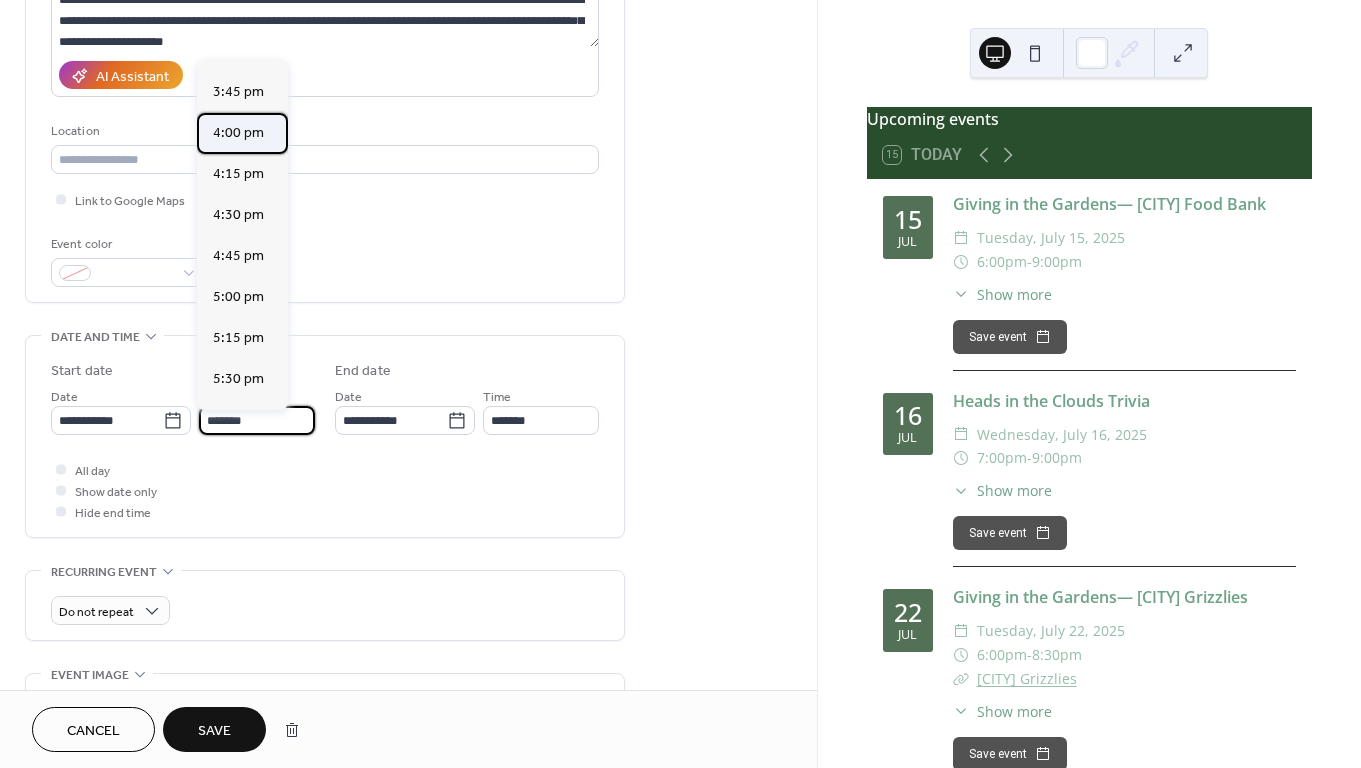 click on "4:00 pm" at bounding box center [238, 133] 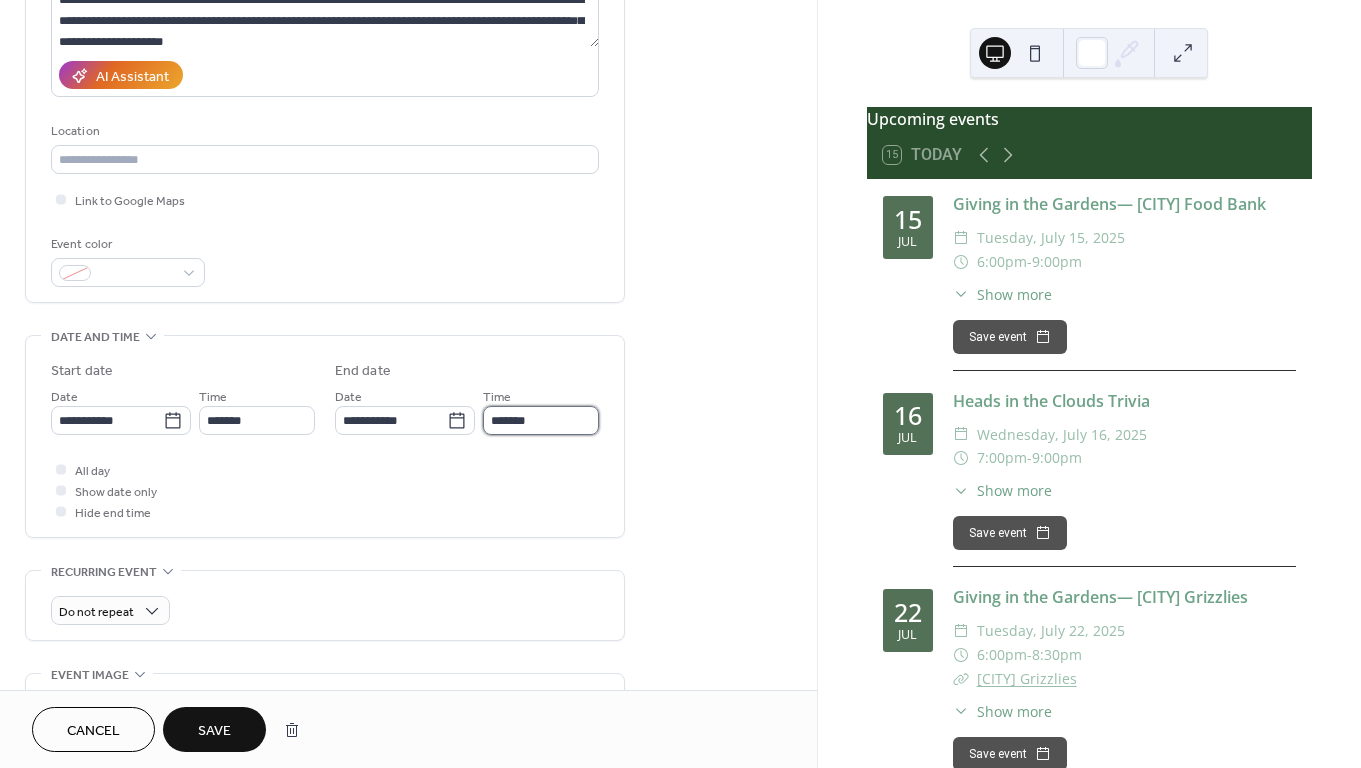 click on "*******" at bounding box center (541, 420) 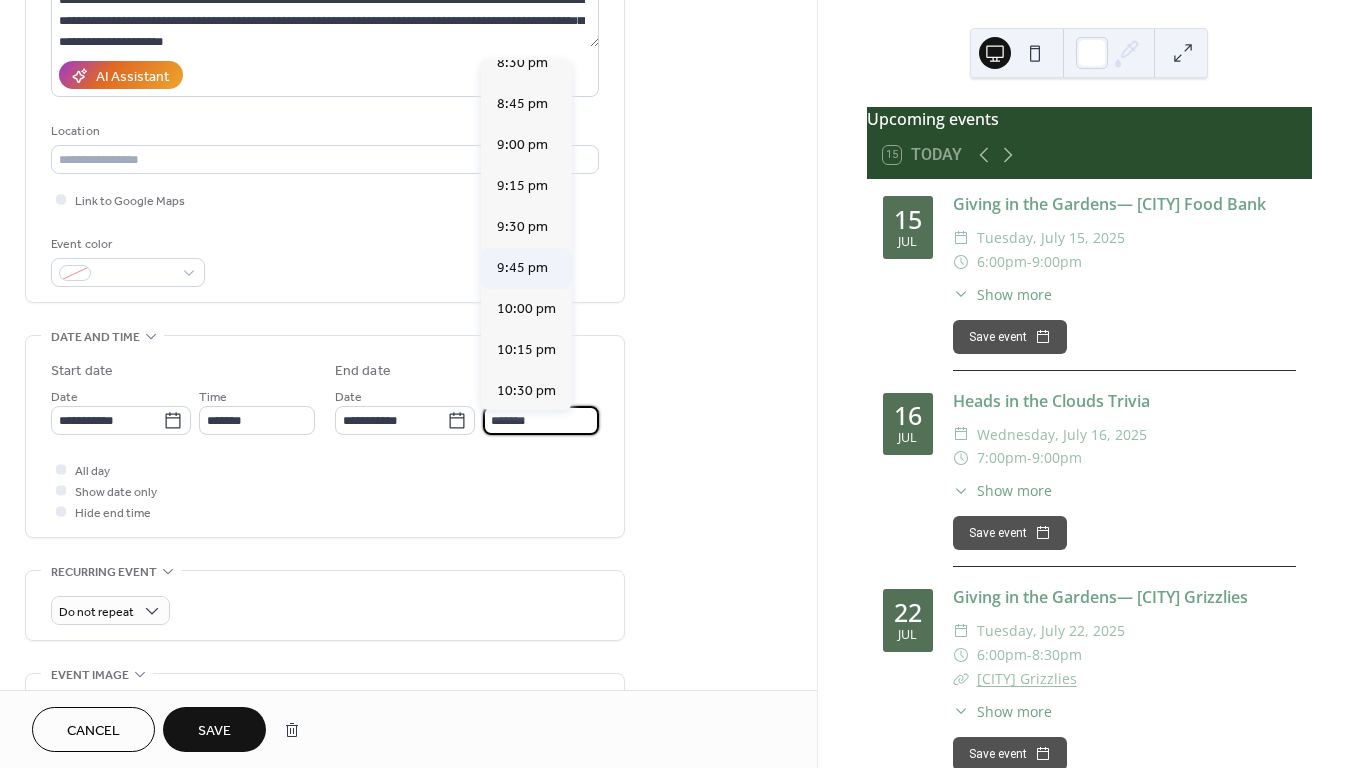 scroll, scrollTop: 716, scrollLeft: 0, axis: vertical 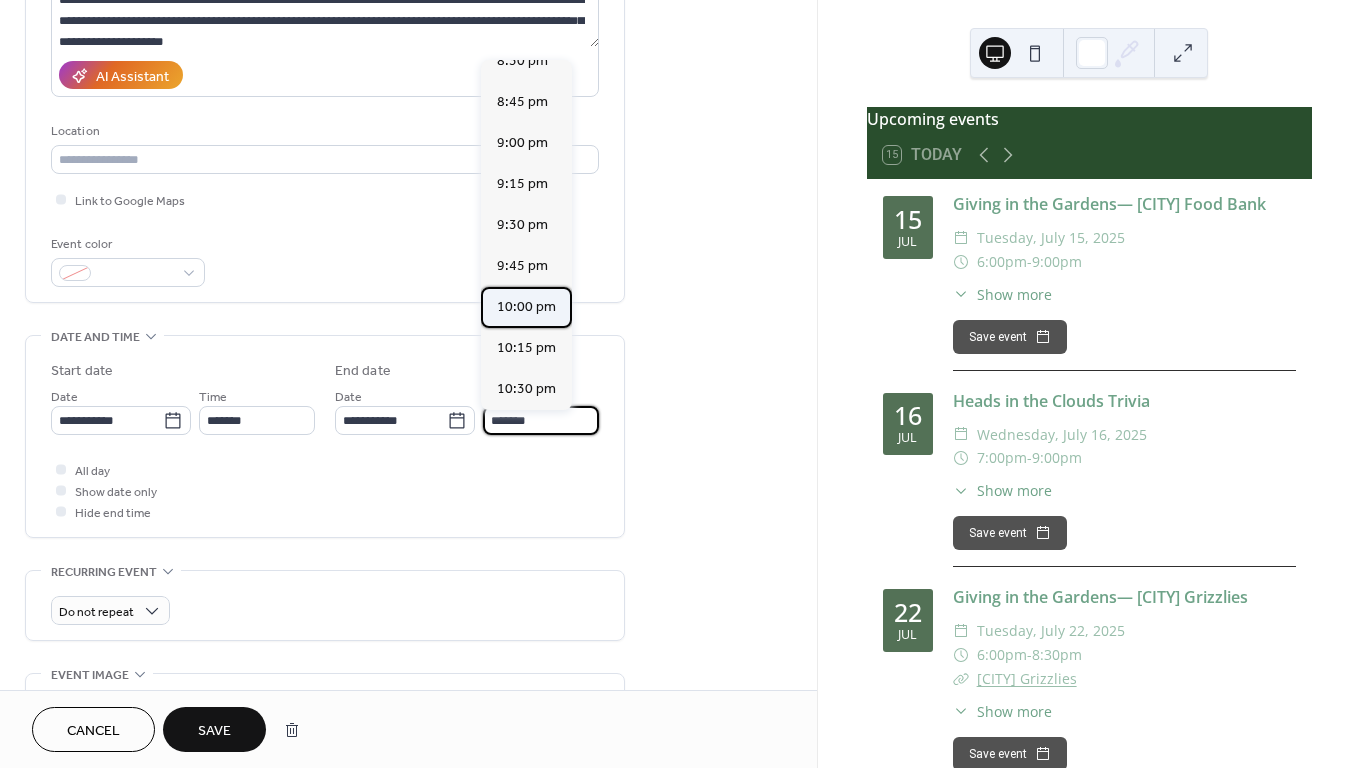 click on "10:00 pm" at bounding box center (526, 307) 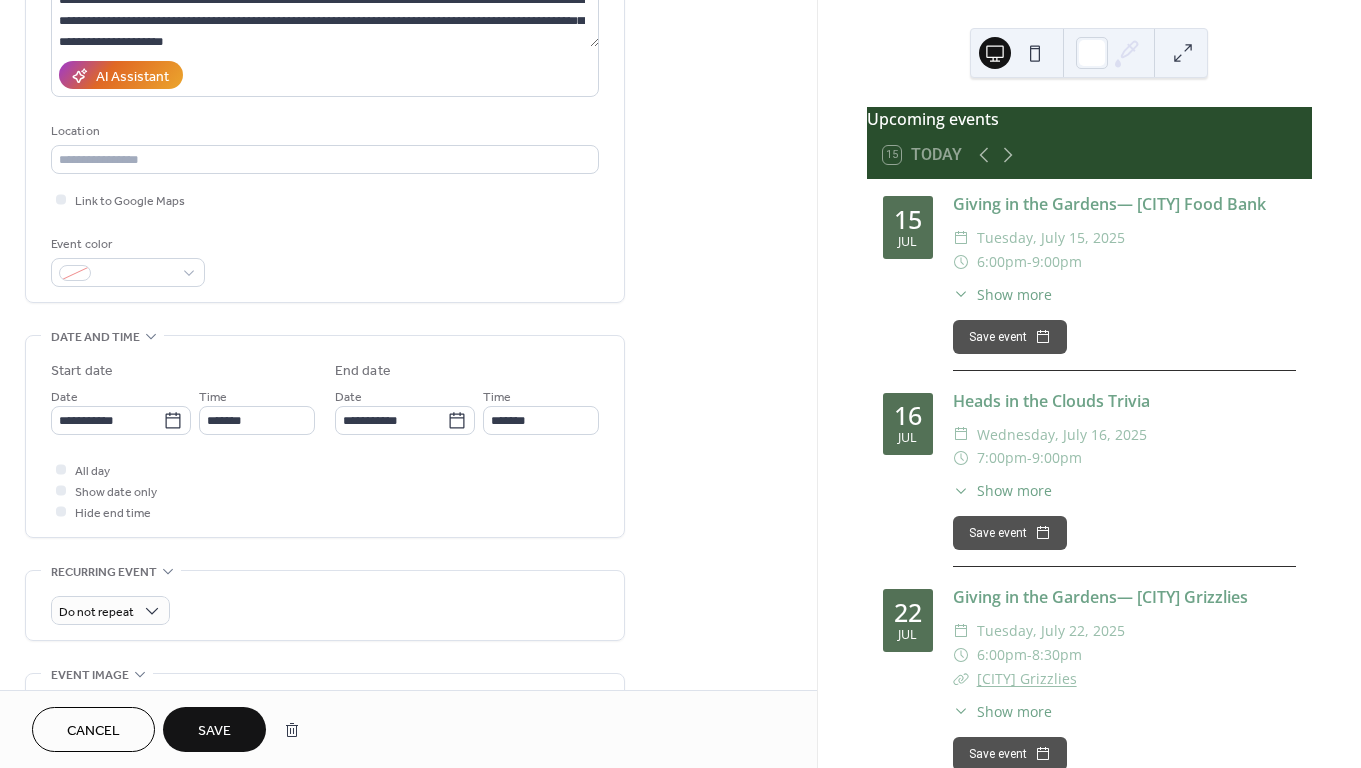 type on "********" 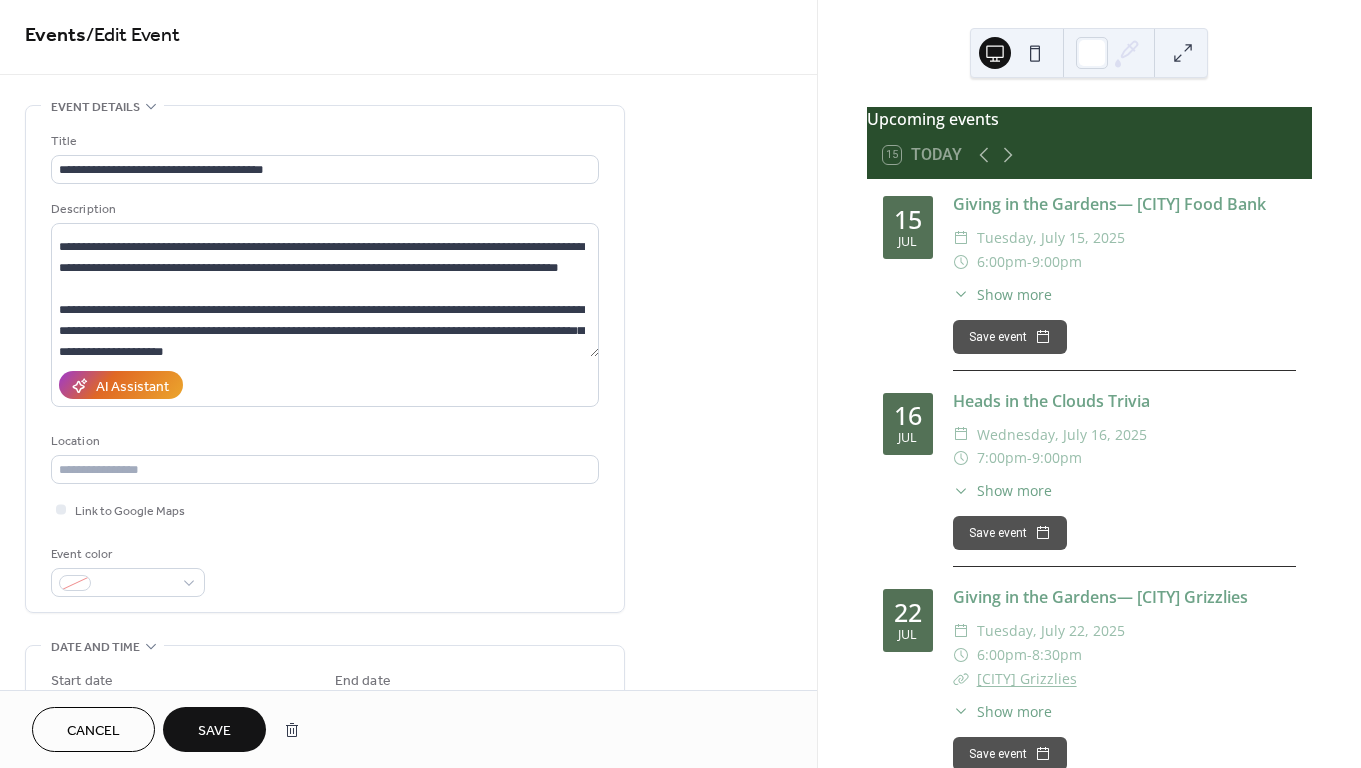 scroll, scrollTop: 0, scrollLeft: 0, axis: both 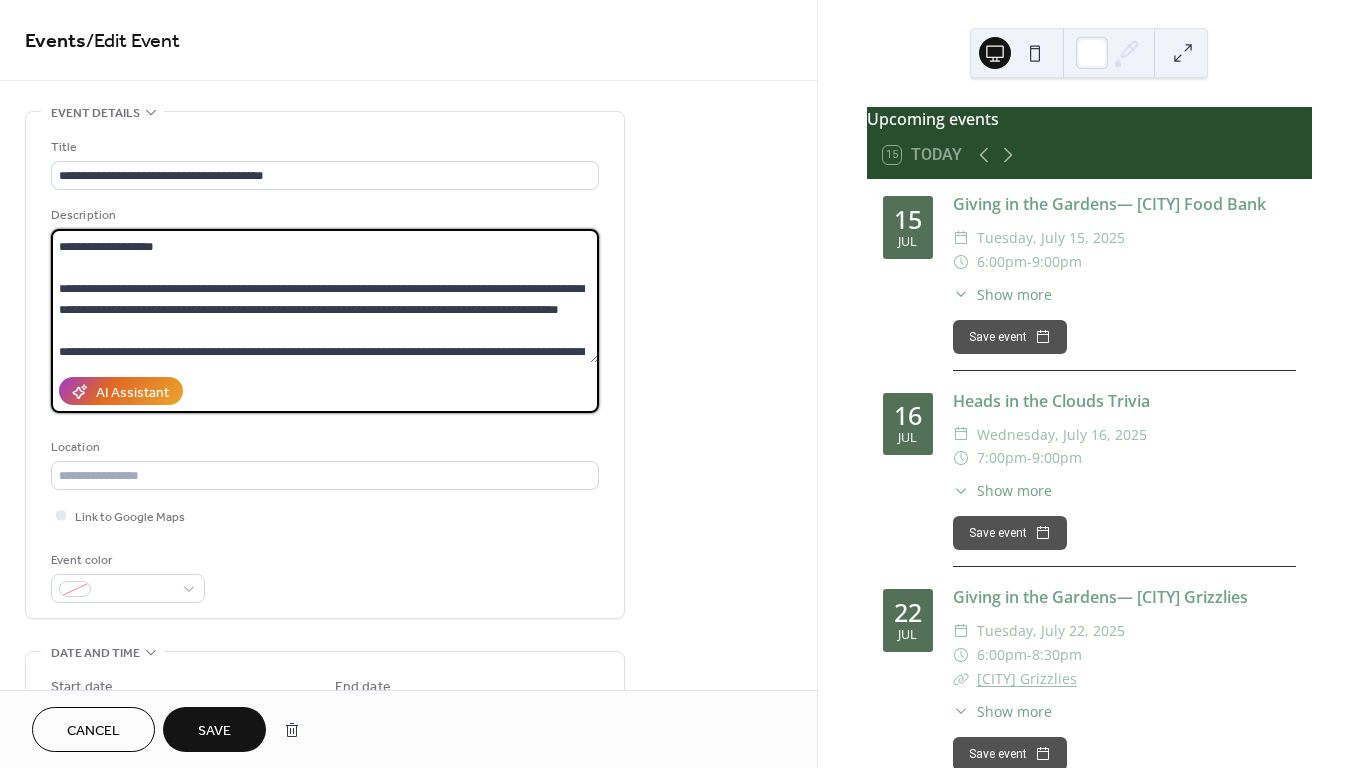 click at bounding box center (325, 296) 